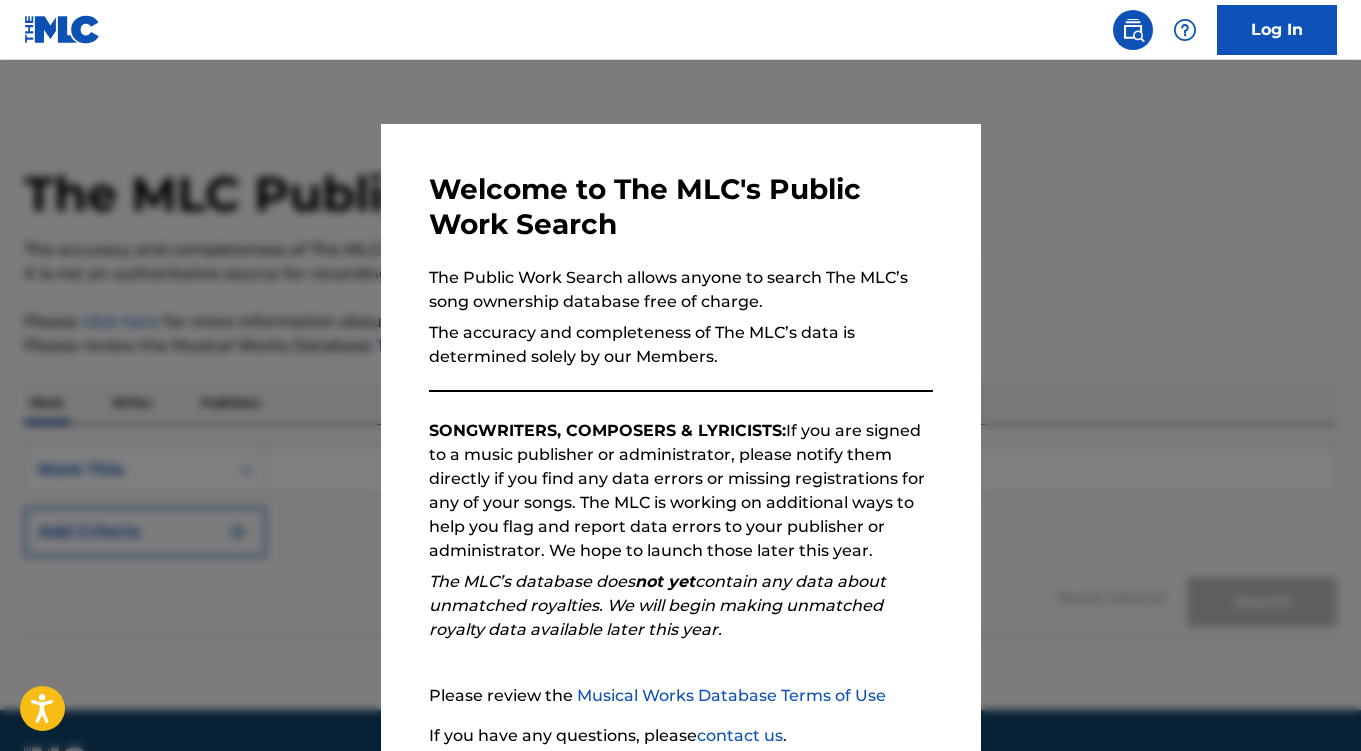 scroll, scrollTop: 0, scrollLeft: 0, axis: both 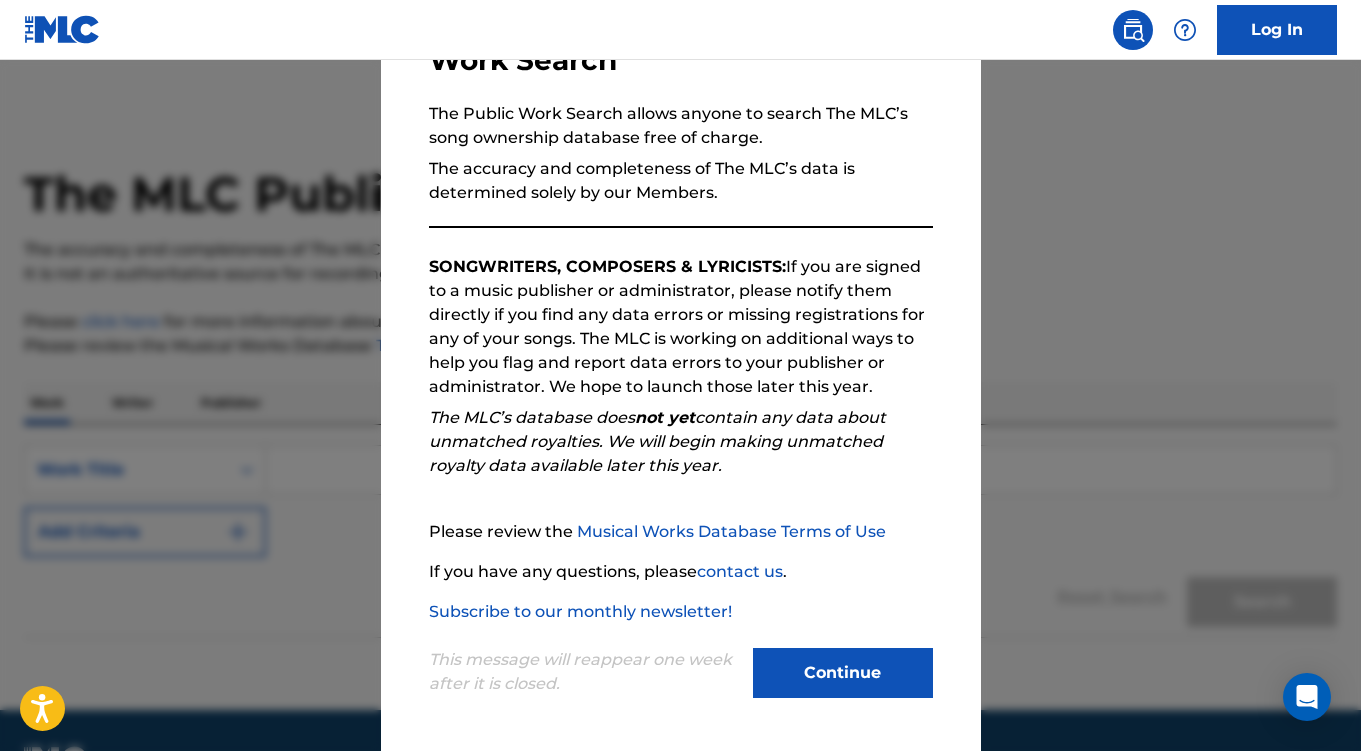 click on "Continue" at bounding box center [843, 673] 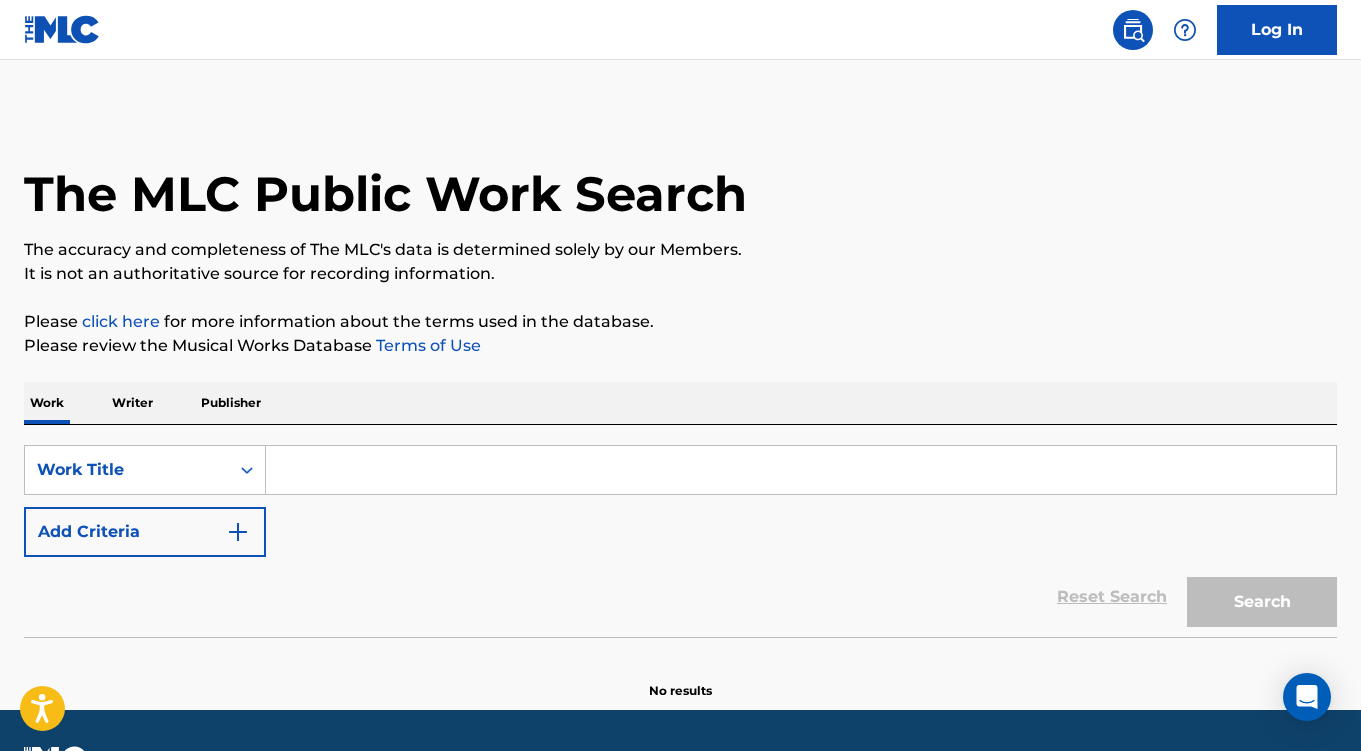 click at bounding box center [801, 470] 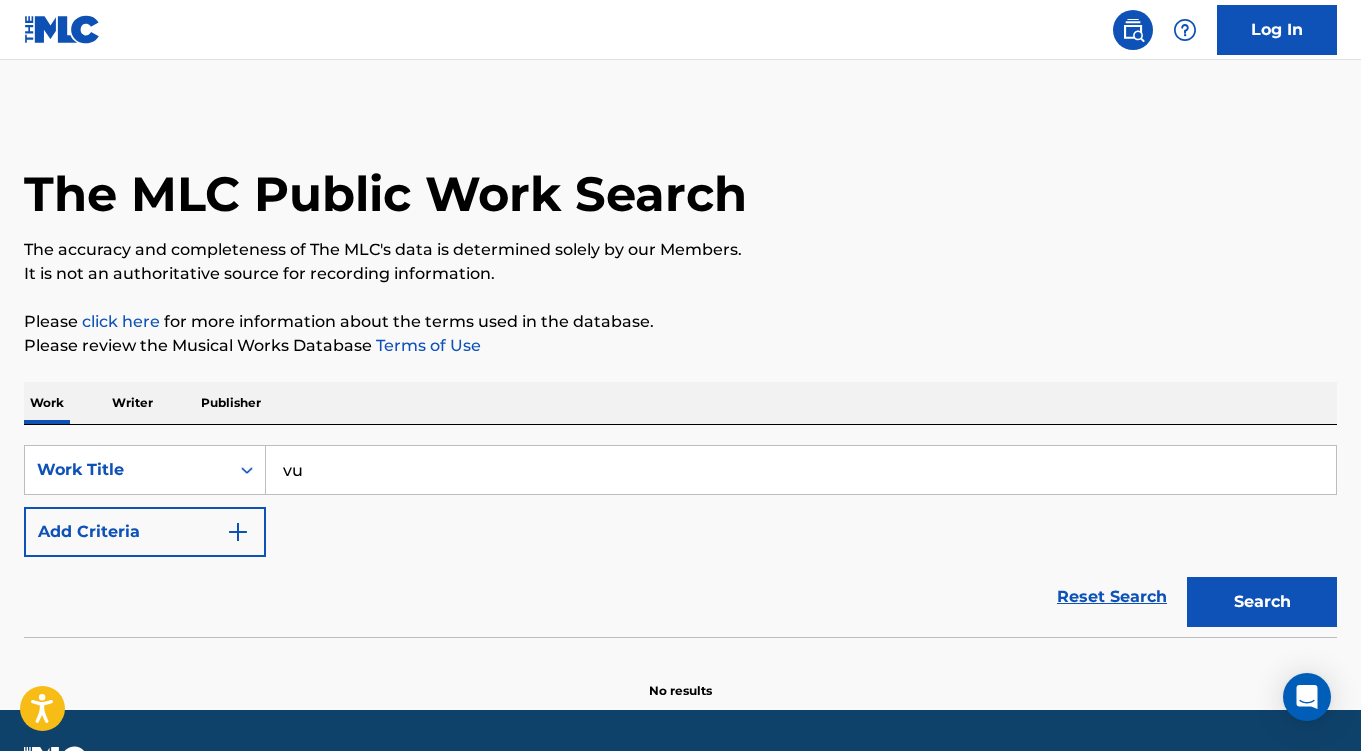 type on "v" 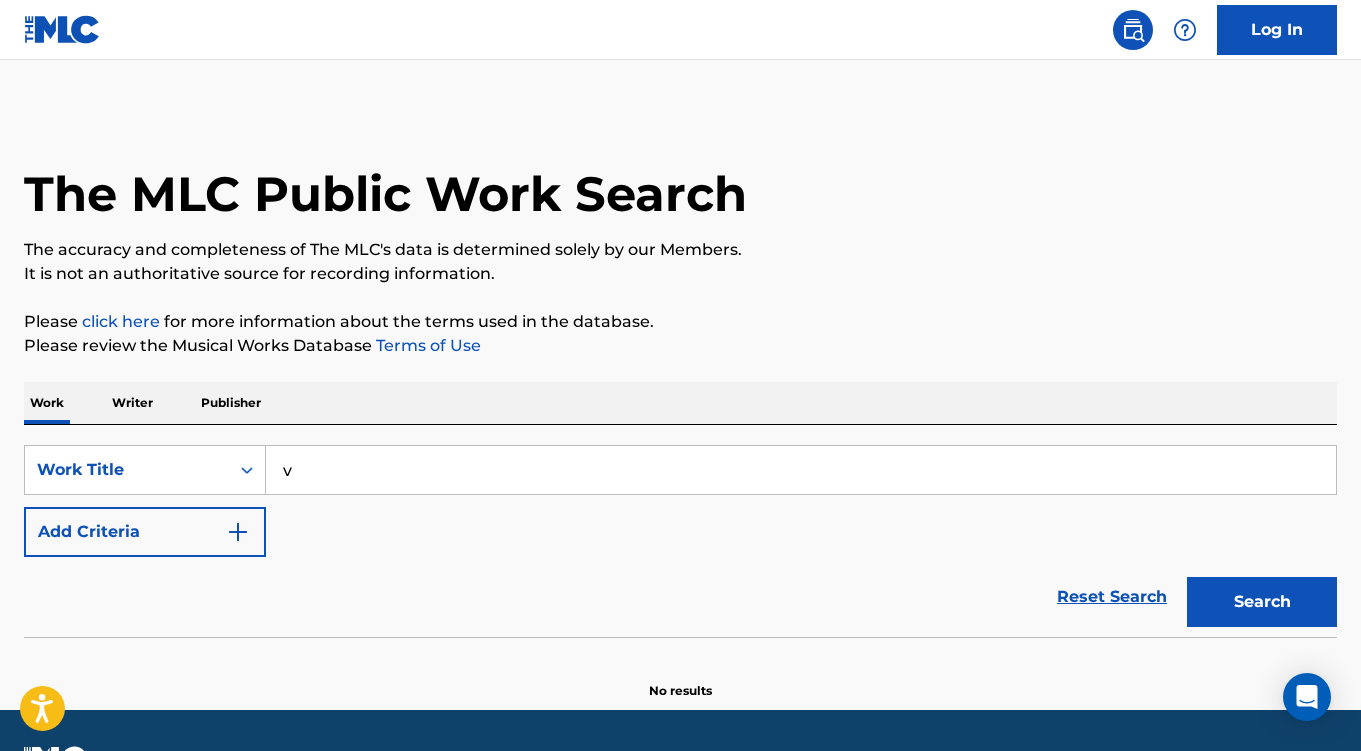 type 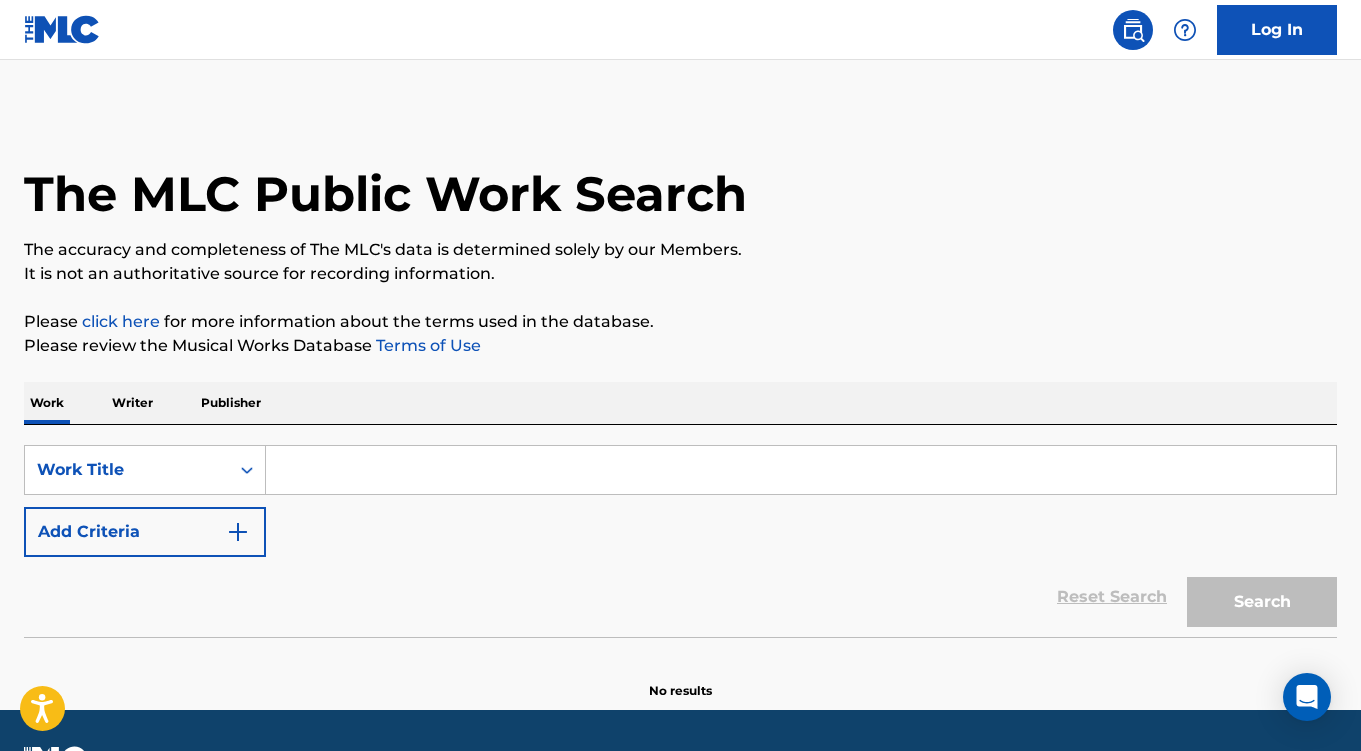 click on "Writer" at bounding box center [132, 403] 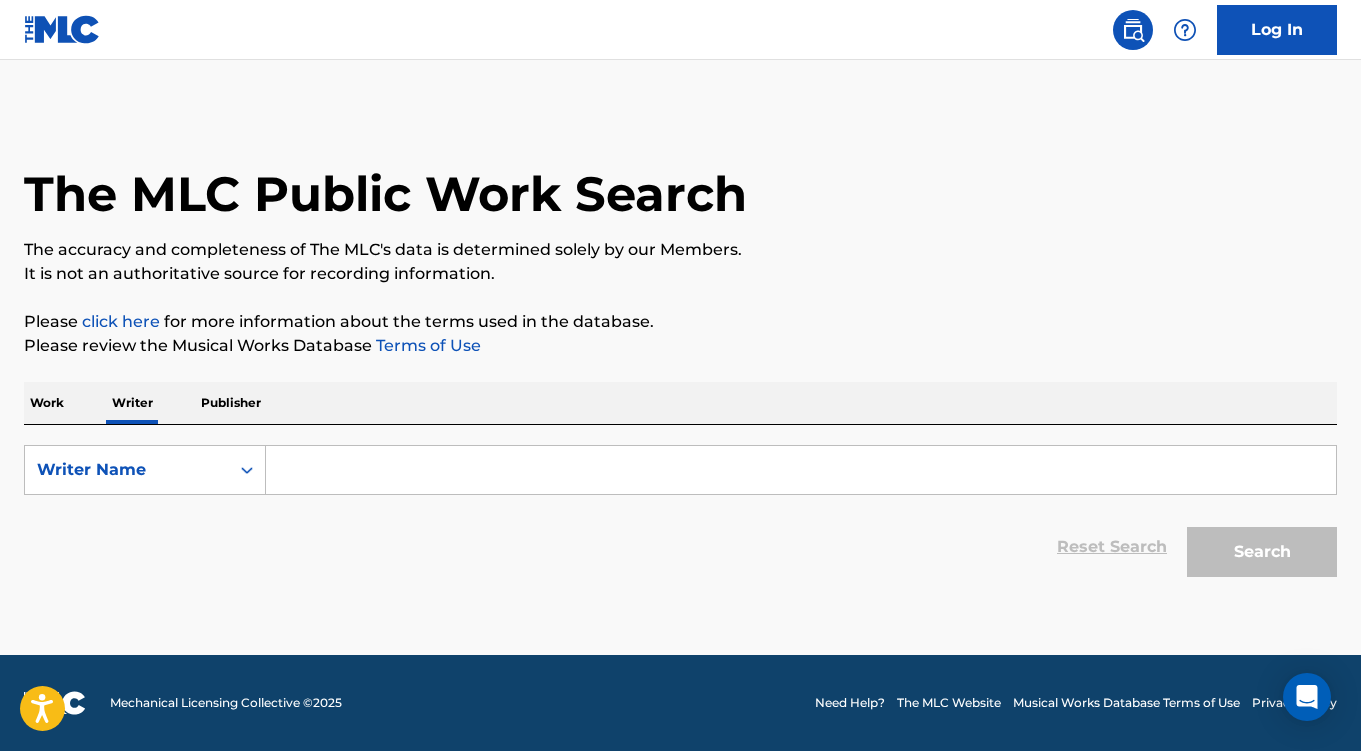click at bounding box center (801, 470) 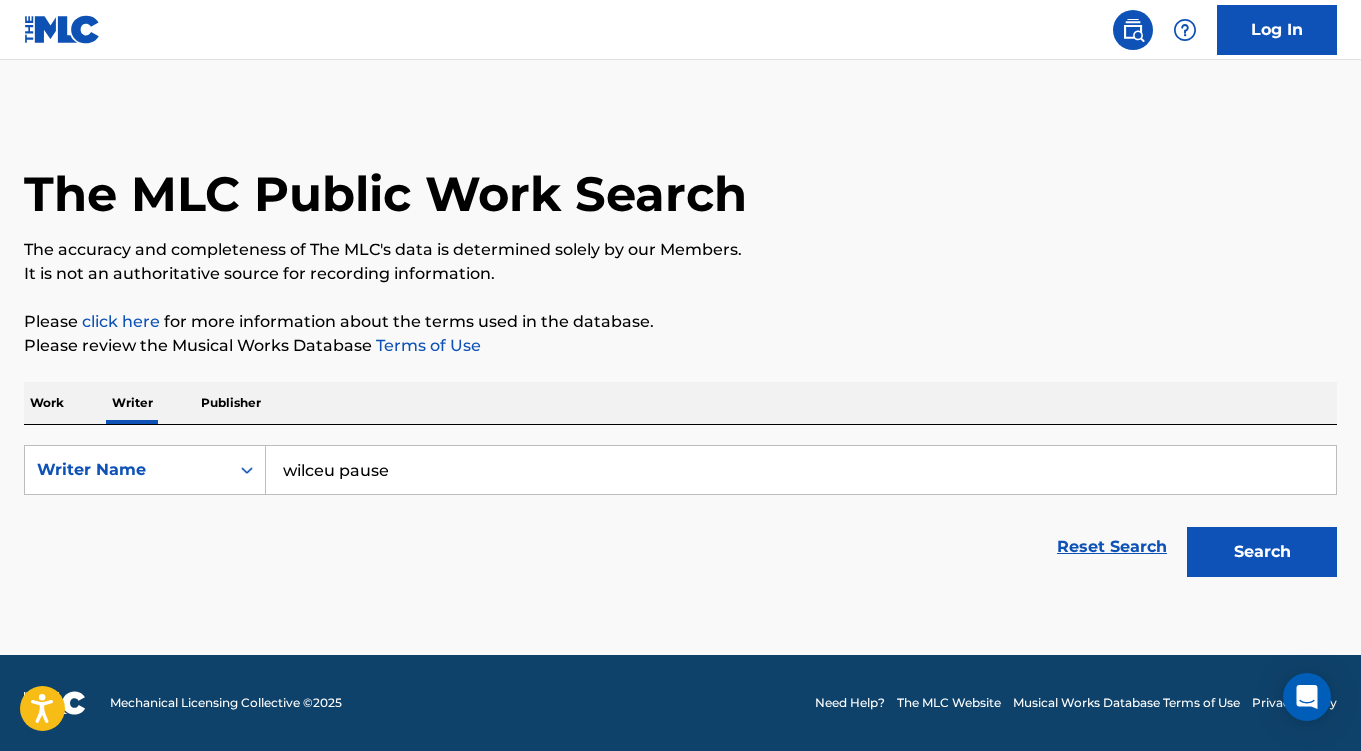 type on "wilceu pause" 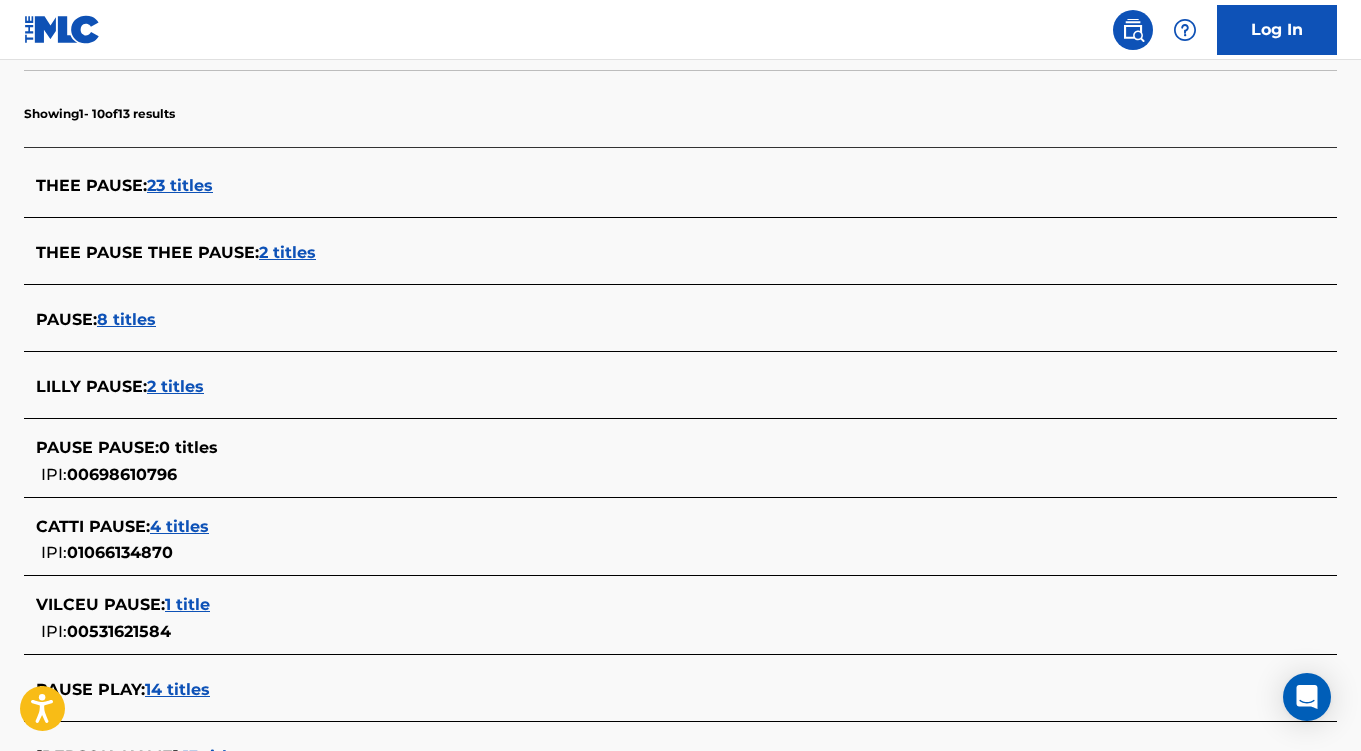 scroll, scrollTop: 679, scrollLeft: 0, axis: vertical 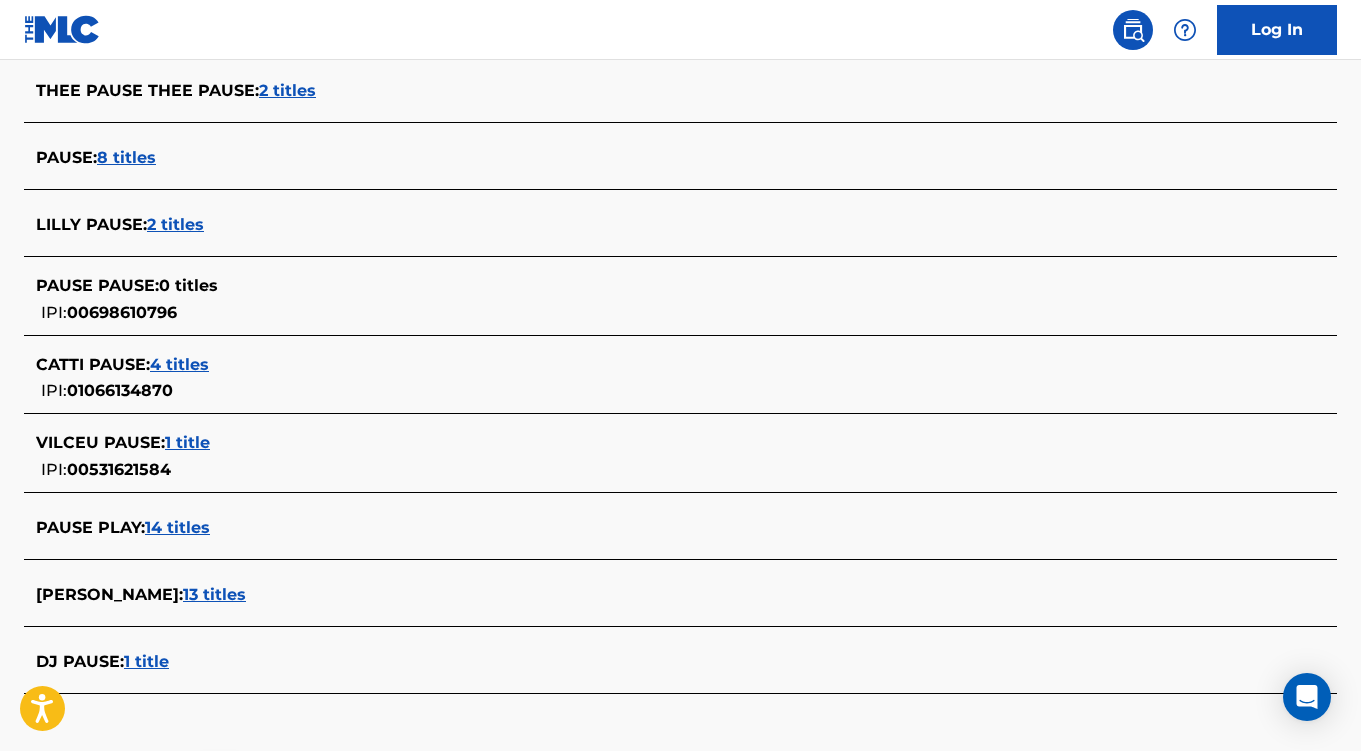 click on "VILCEU PAUSE :" at bounding box center [100, 442] 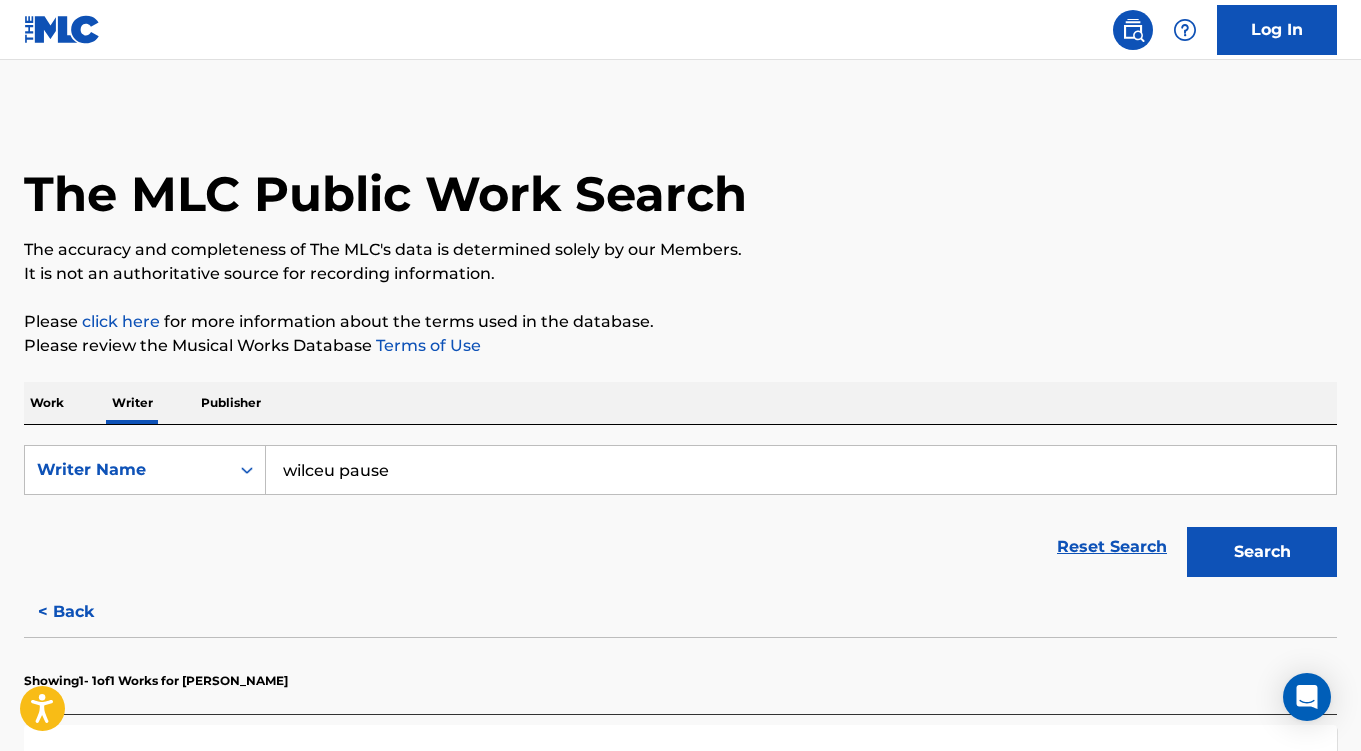 scroll, scrollTop: 356, scrollLeft: 0, axis: vertical 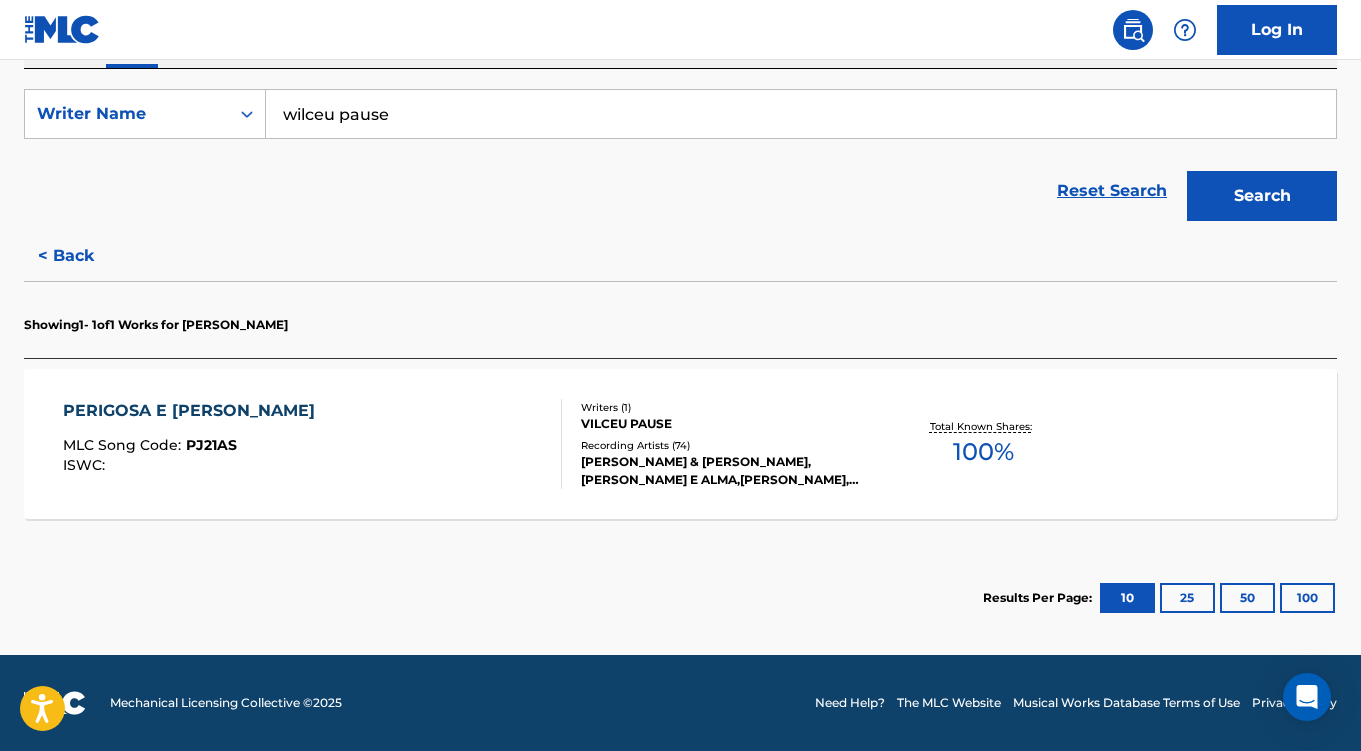 click on "Writers ( 1 ) [PERSON_NAME] Recording Artists ( 74 ) [PERSON_NAME] & [PERSON_NAME], CORPO E ALMA,[PERSON_NAME], [PERSON_NAME] & [PERSON_NAME], CORPO E ALMA, CORPO E ALMA" at bounding box center [718, 444] 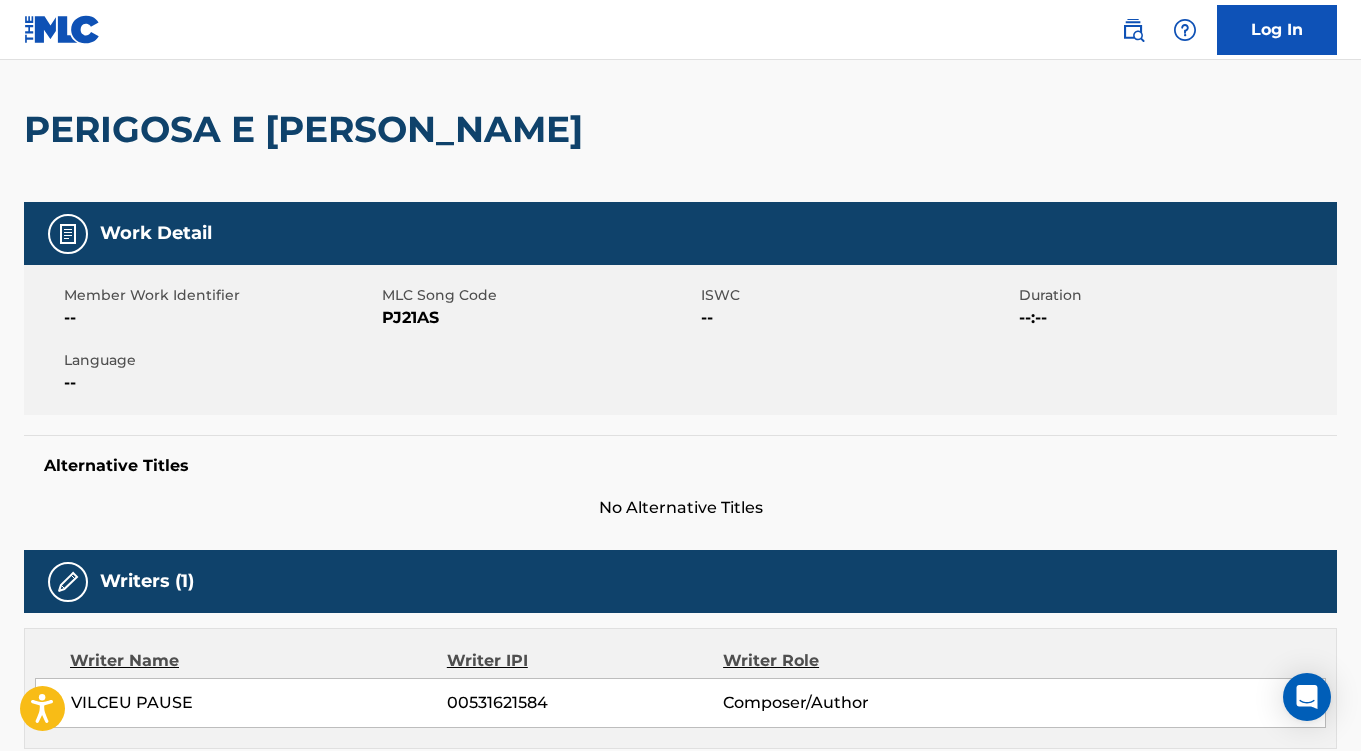 scroll, scrollTop: 0, scrollLeft: 0, axis: both 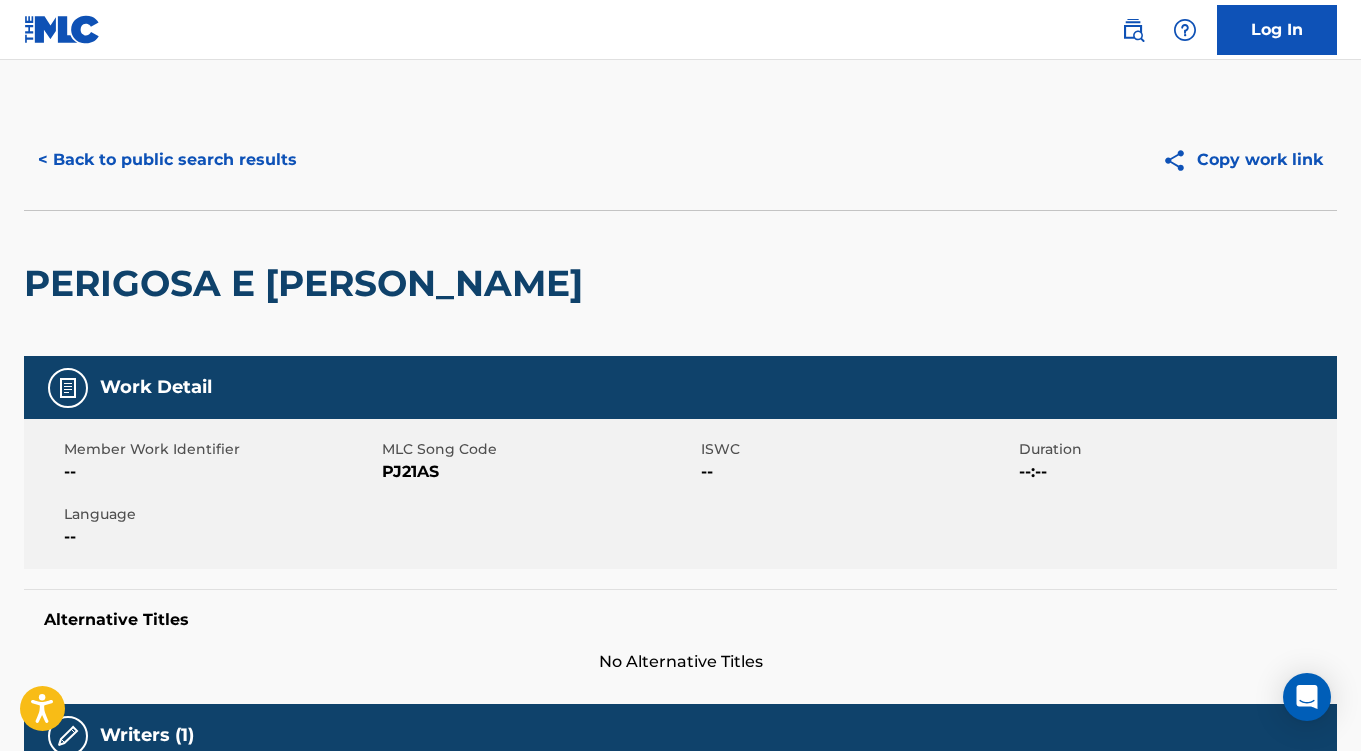 drag, startPoint x: 33, startPoint y: 173, endPoint x: 490, endPoint y: 202, distance: 457.91922 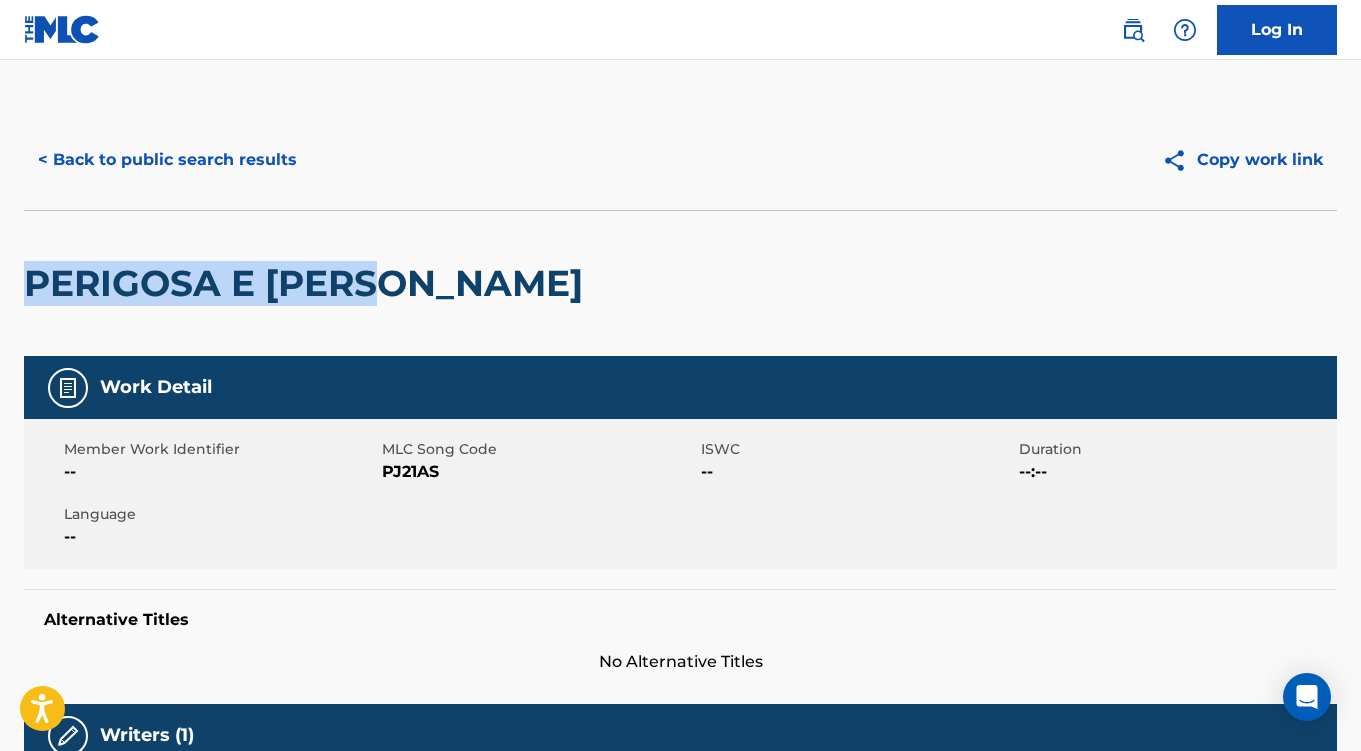 drag, startPoint x: 20, startPoint y: 247, endPoint x: 1040, endPoint y: 221, distance: 1020.3313 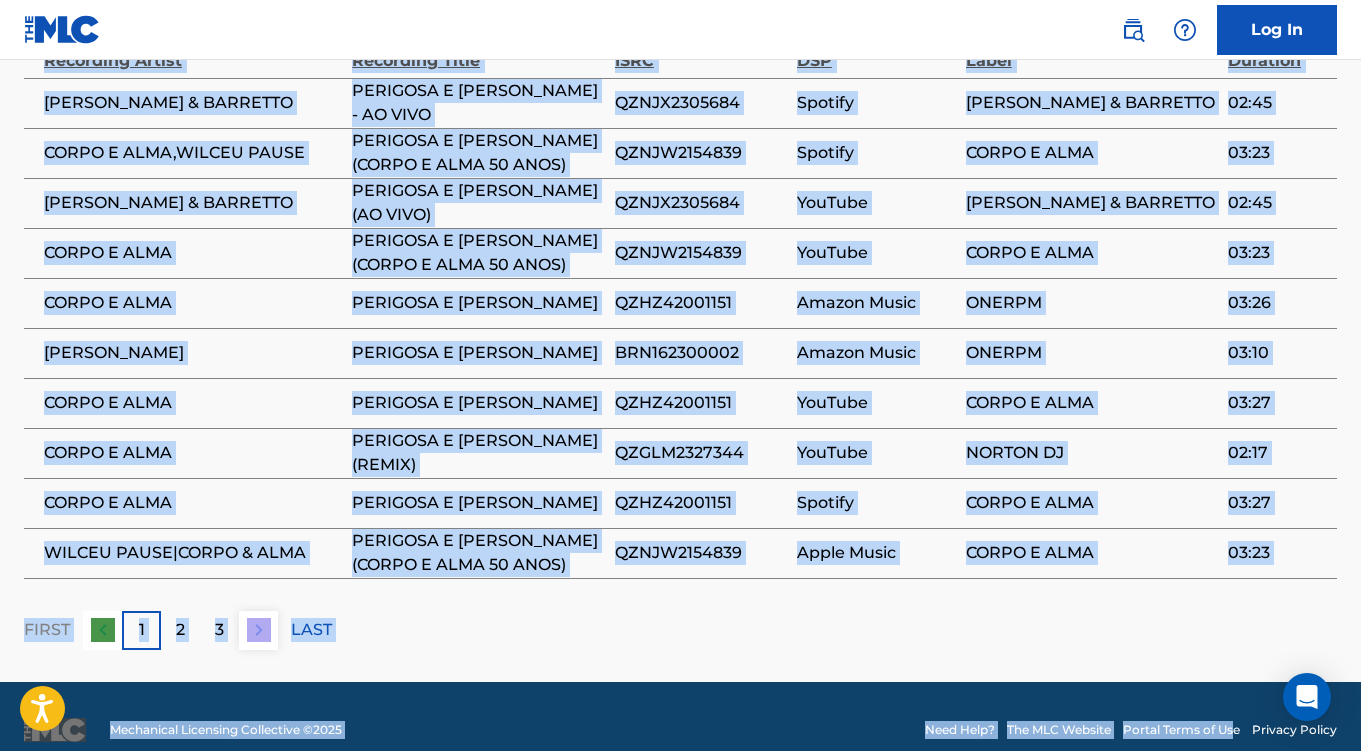 scroll, scrollTop: 1275, scrollLeft: 0, axis: vertical 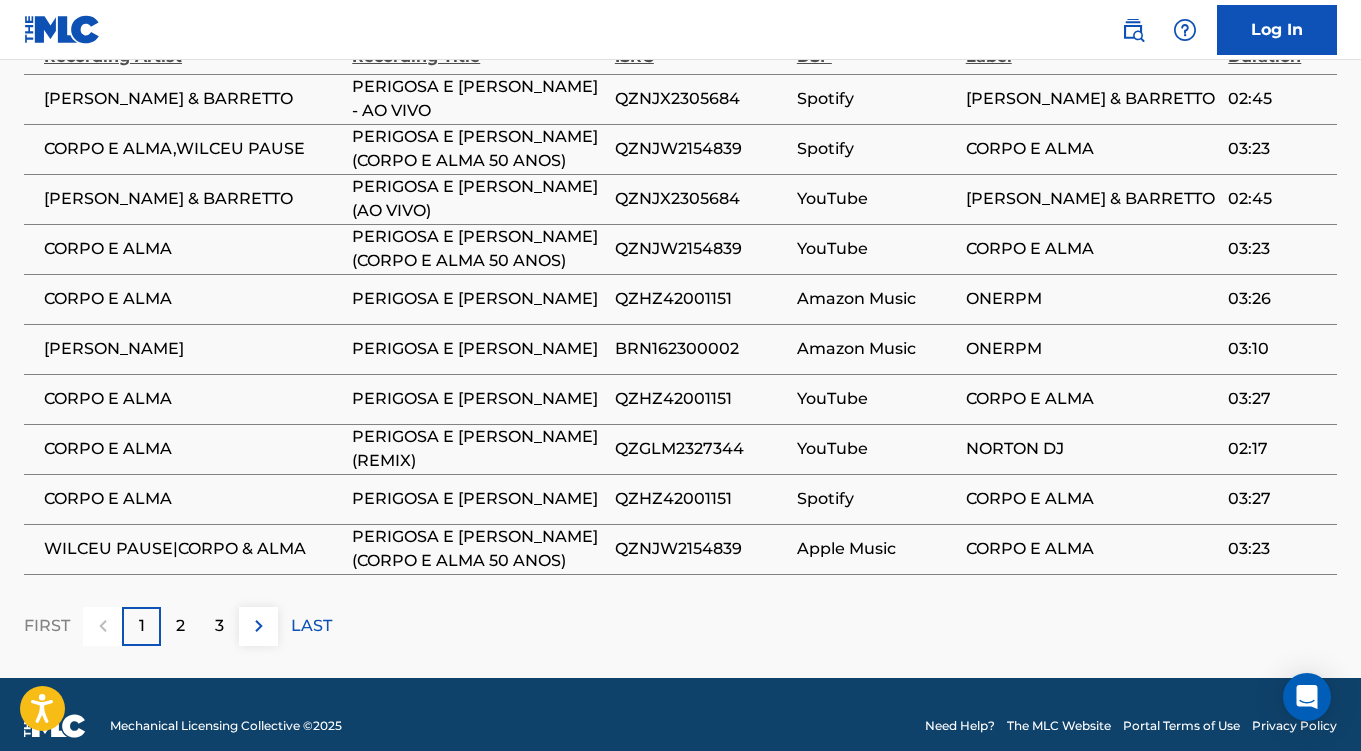 drag, startPoint x: 25, startPoint y: 233, endPoint x: 1367, endPoint y: 522, distance: 1372.7655 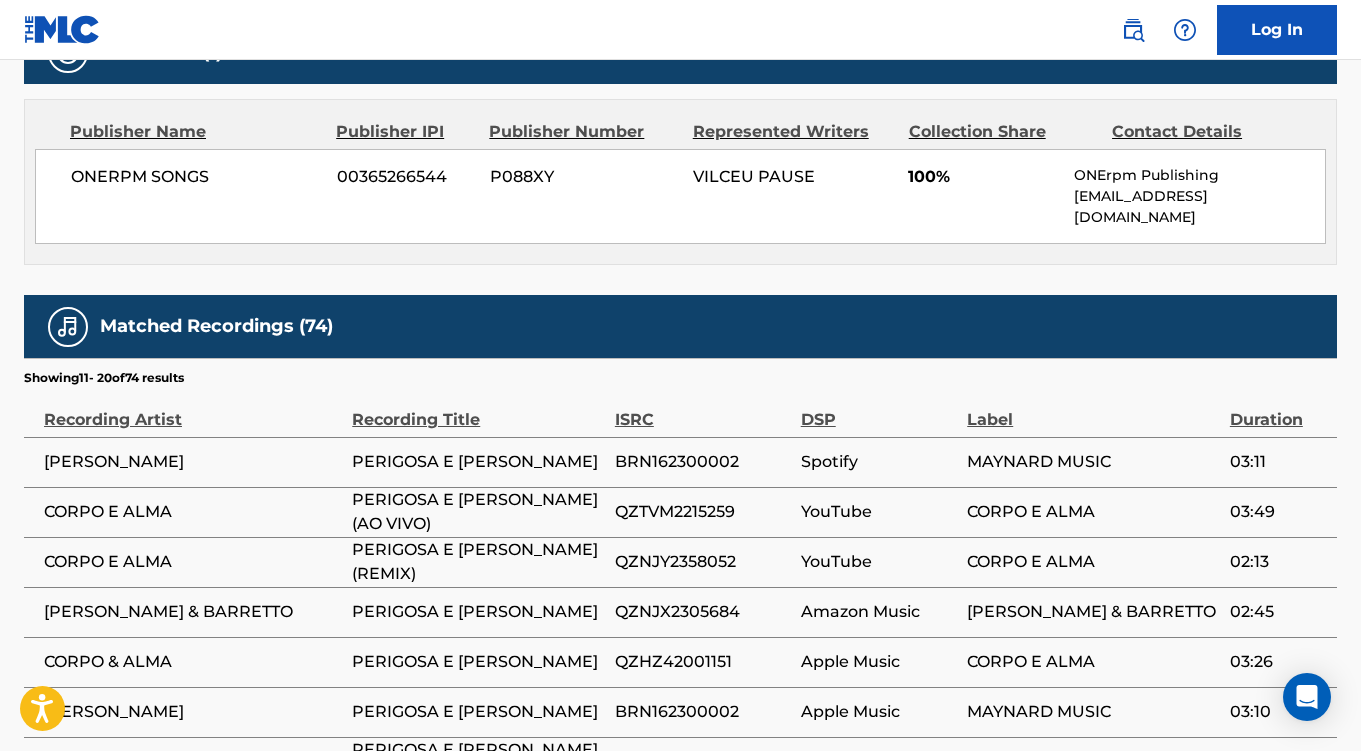 scroll, scrollTop: 915, scrollLeft: 0, axis: vertical 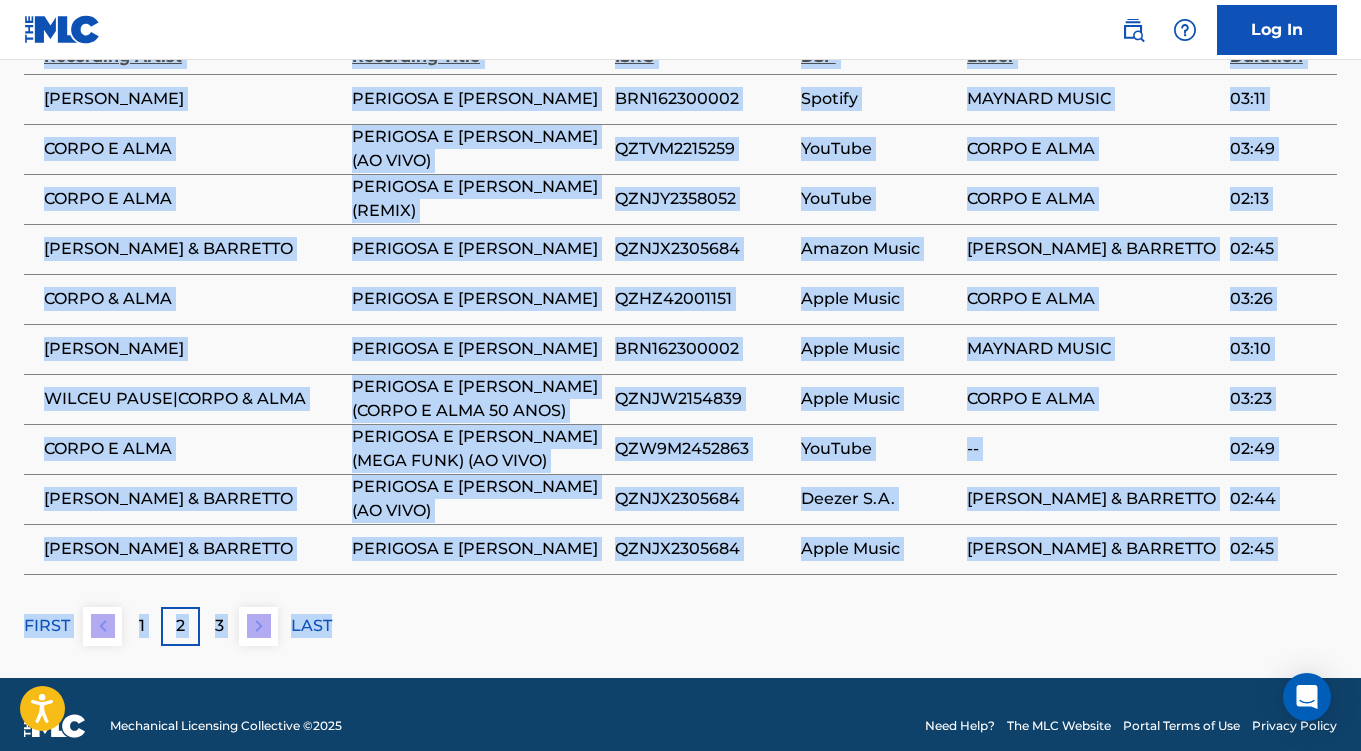 drag, startPoint x: 16, startPoint y: 246, endPoint x: 1059, endPoint y: 605, distance: 1103.0548 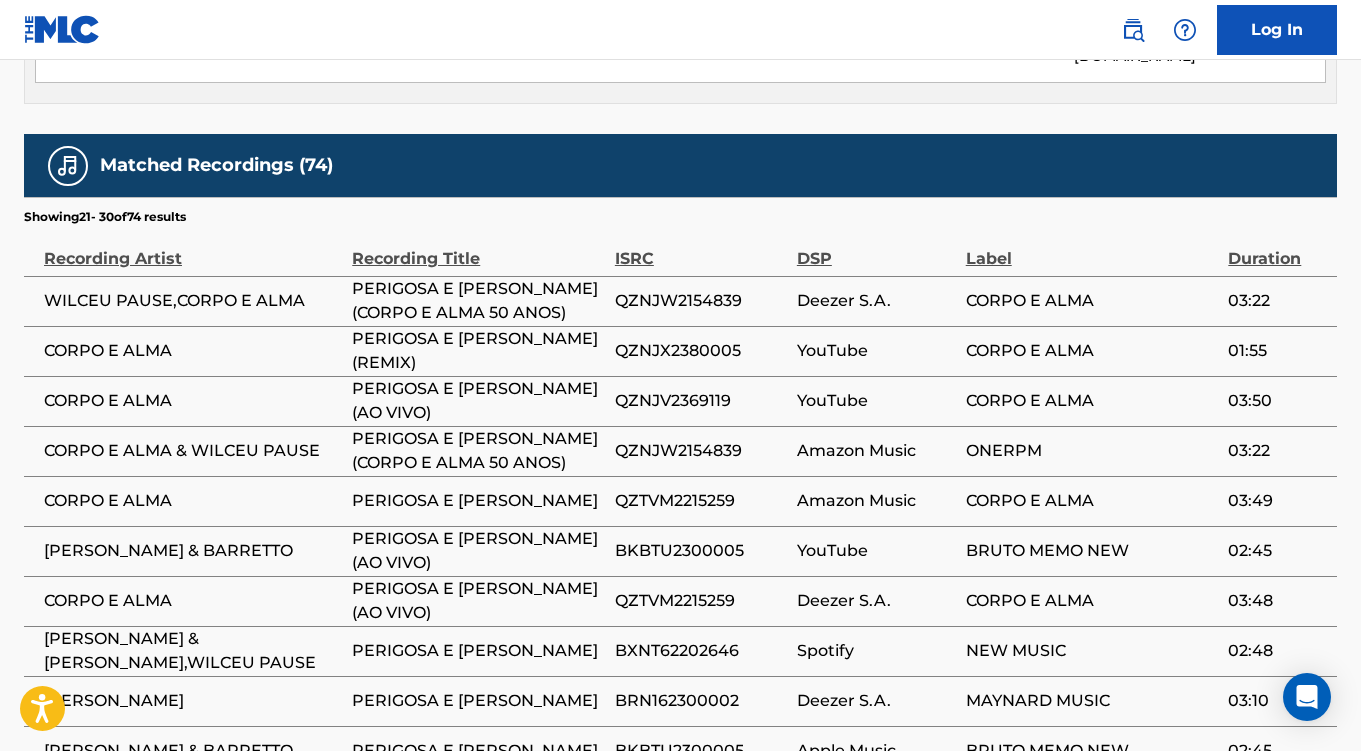 scroll, scrollTop: 1072, scrollLeft: 0, axis: vertical 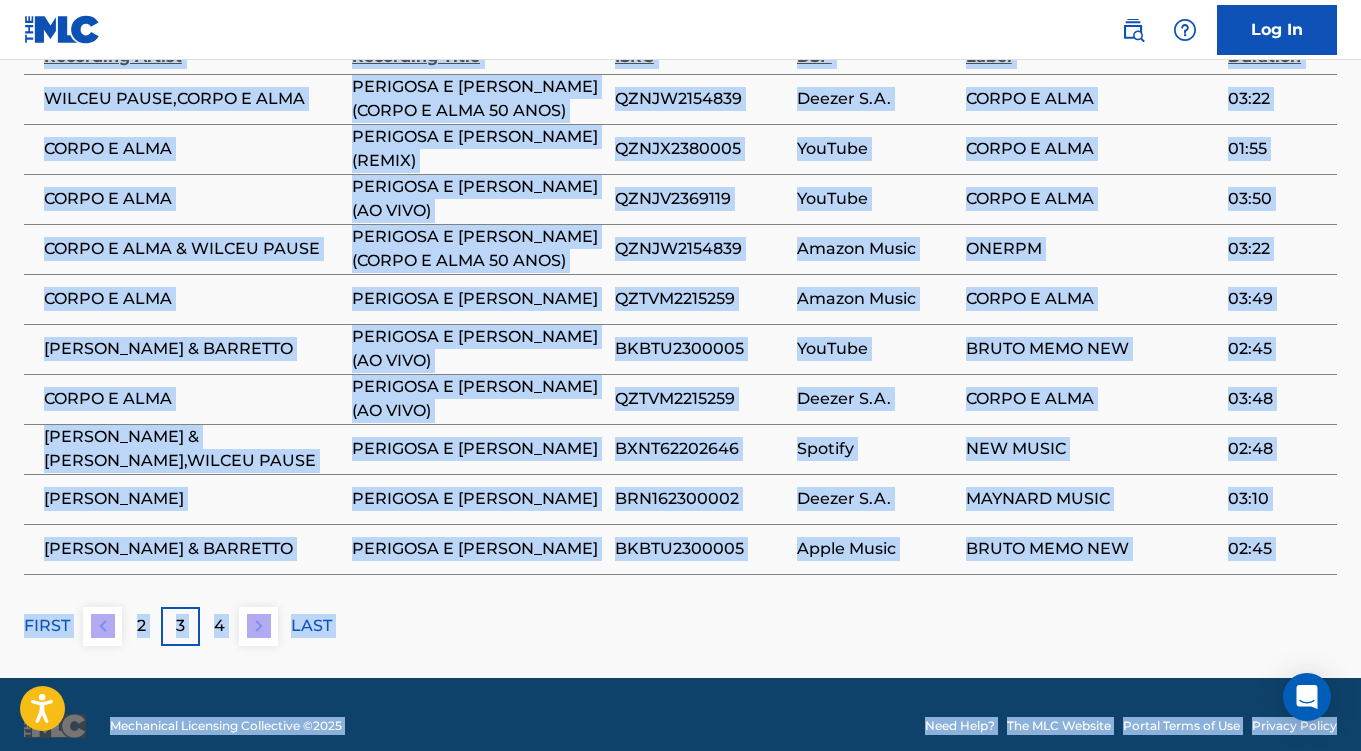 drag, startPoint x: 23, startPoint y: 229, endPoint x: 1367, endPoint y: 790, distance: 1456.3849 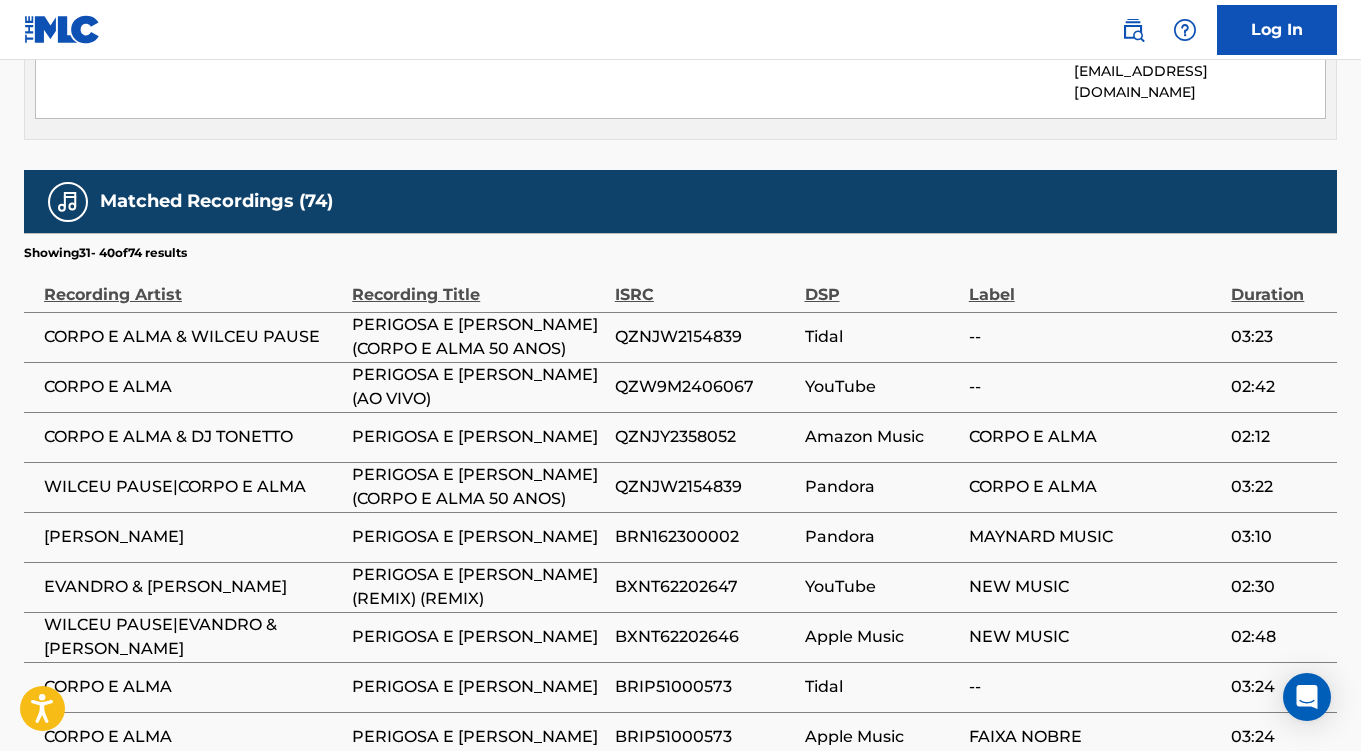 scroll, scrollTop: 1033, scrollLeft: 0, axis: vertical 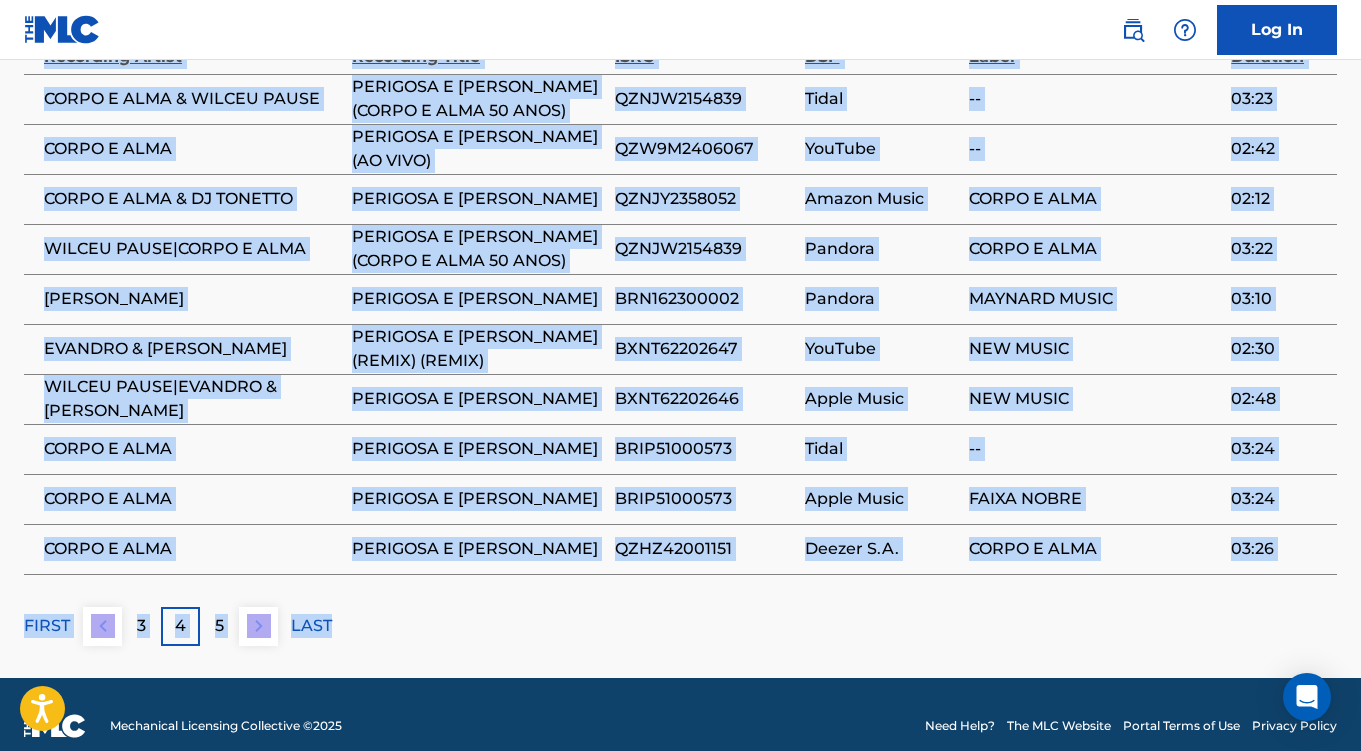 drag, startPoint x: 25, startPoint y: 238, endPoint x: 1284, endPoint y: 630, distance: 1318.6147 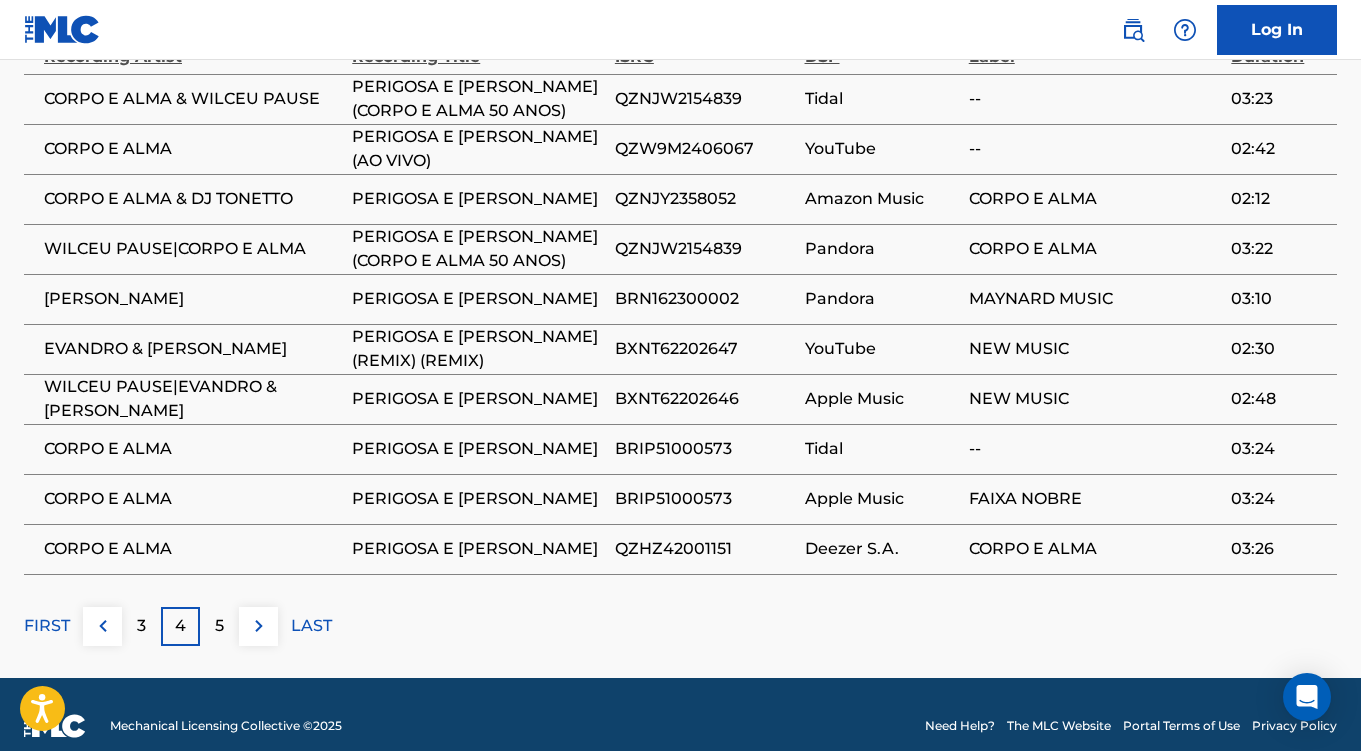 click on "5" at bounding box center [219, 626] 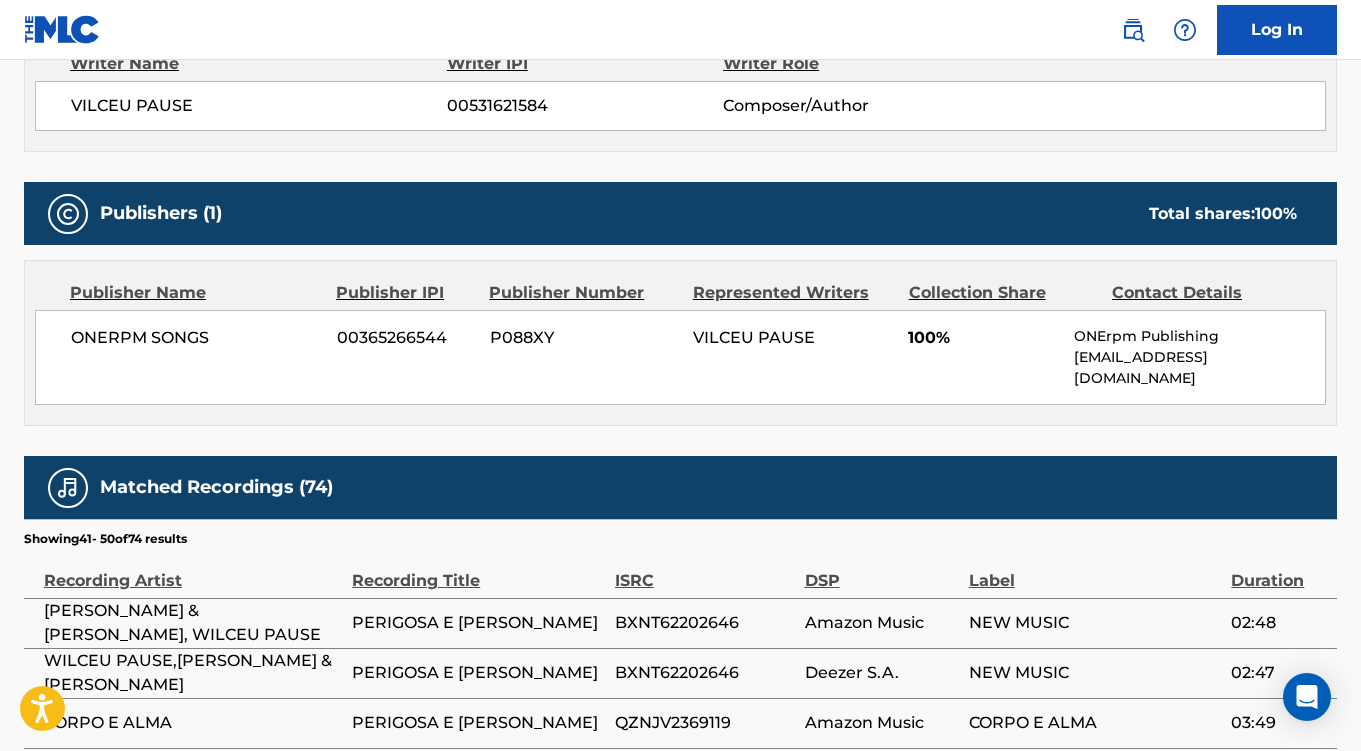 scroll, scrollTop: 1275, scrollLeft: 0, axis: vertical 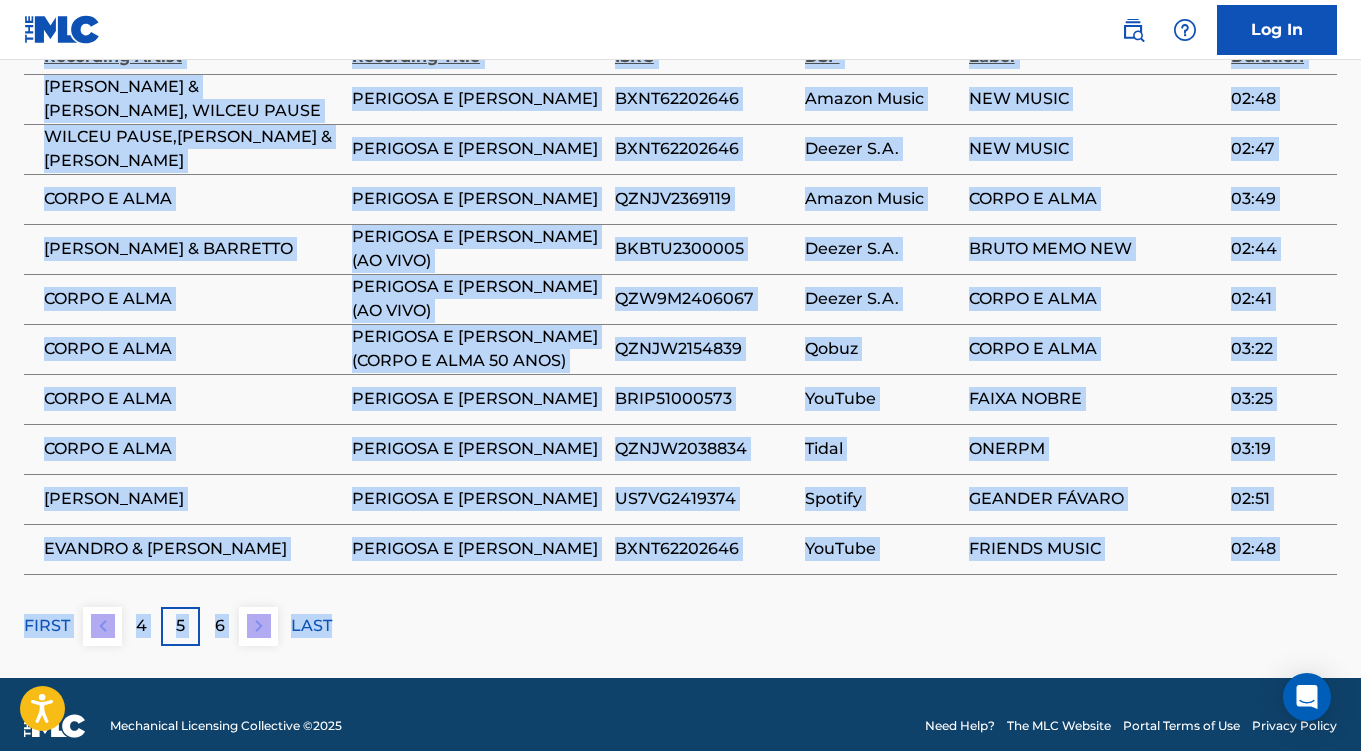 drag, startPoint x: 5, startPoint y: 549, endPoint x: 1282, endPoint y: 572, distance: 1277.2072 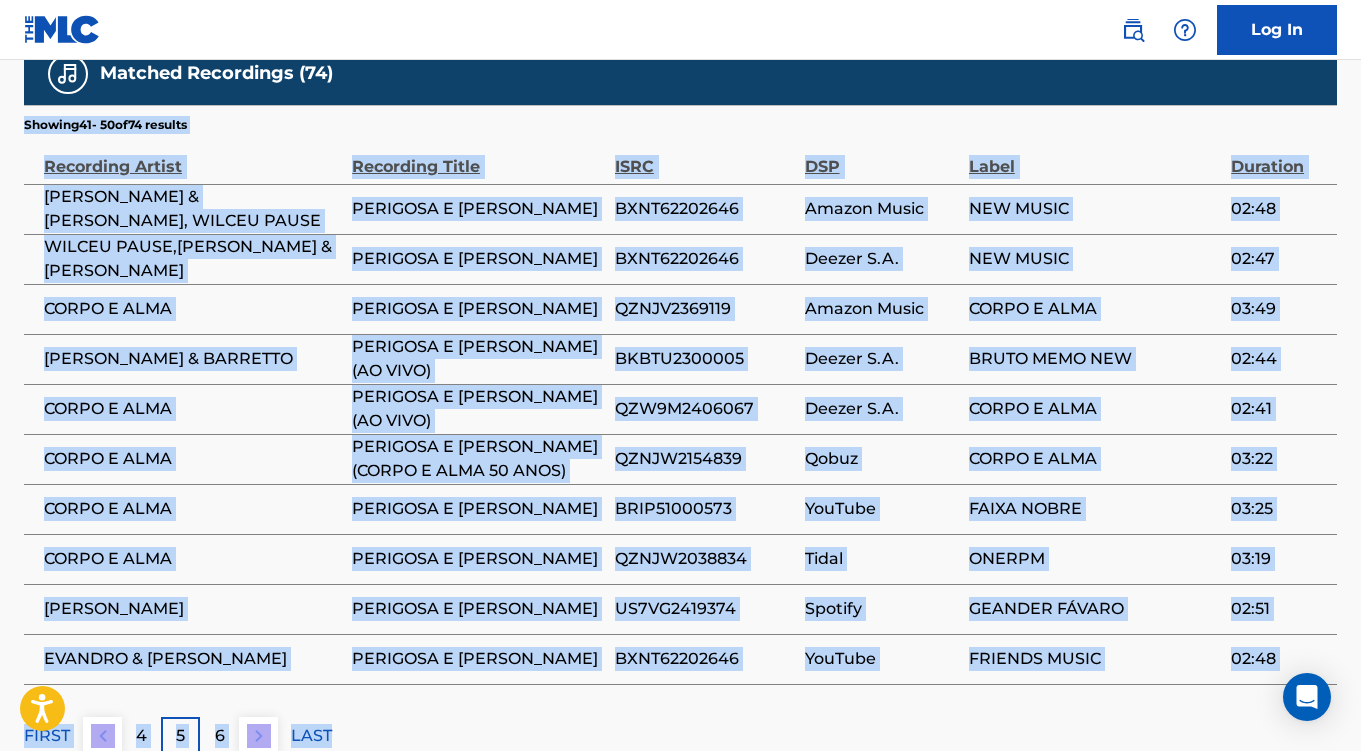 scroll, scrollTop: 1166, scrollLeft: 0, axis: vertical 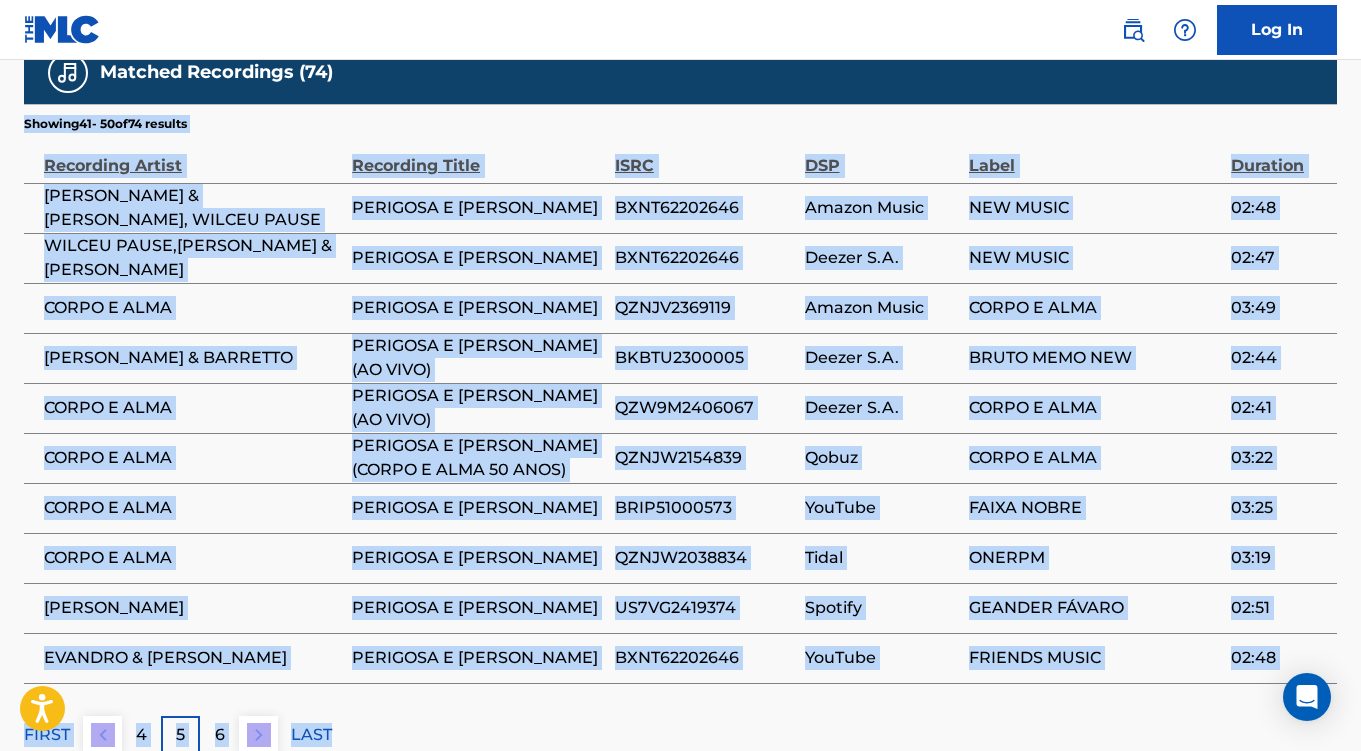 copy on "Showing  41  -   50  of  74   results   Recording Artist Recording Title ISRC DSP Label Duration [PERSON_NAME] & [PERSON_NAME], [PERSON_NAME] PERIGOSA E LINDA BXNT62202646 Amazon Music NEW MUSIC 02:48 [PERSON_NAME],[PERSON_NAME] & [PERSON_NAME] E LINDA BXNT62202646 Deezer S.A. NEW MUSIC 02:47 CORPO E ALMA PERIGOSA E LINDA QZNJV2369119 Amazon Music CORPO E ALMA 03:49 [PERSON_NAME] & [PERSON_NAME] PERIGOSA E [PERSON_NAME] (AO VIVO) BKBTU2300005 Deezer [PERSON_NAME] MEMO NEW 02:44 CORPO E ALMA PERIGOSA E [PERSON_NAME] (AO VIVO) QZW9M2406067 Deezer S.A. CORPO E ALMA 02:41 CORPO E ALMA PERIGOSA E [PERSON_NAME] (CORPO E ALMA 50 ANOS) QZNJW2154839 Qobuz CORPO E ALMA 03:22 CORPO E ALMA PERIGOSA E [PERSON_NAME] BRIP51000573 YouTube FAIXA NOBRE 03:25 CORPO E ALMA PERIGOSA E LINDA QZNJW2038834 Tidal ONERPM 03:19 [PERSON_NAME] E LINDA US7VG2419374 Spotify GEANDER FÁVARO 02:51 [PERSON_NAME] & [PERSON_NAME] E LINDA BXNT62202646 YouTube FRIENDS MUSIC 02:48 FIRST 4 5 6 LAST" 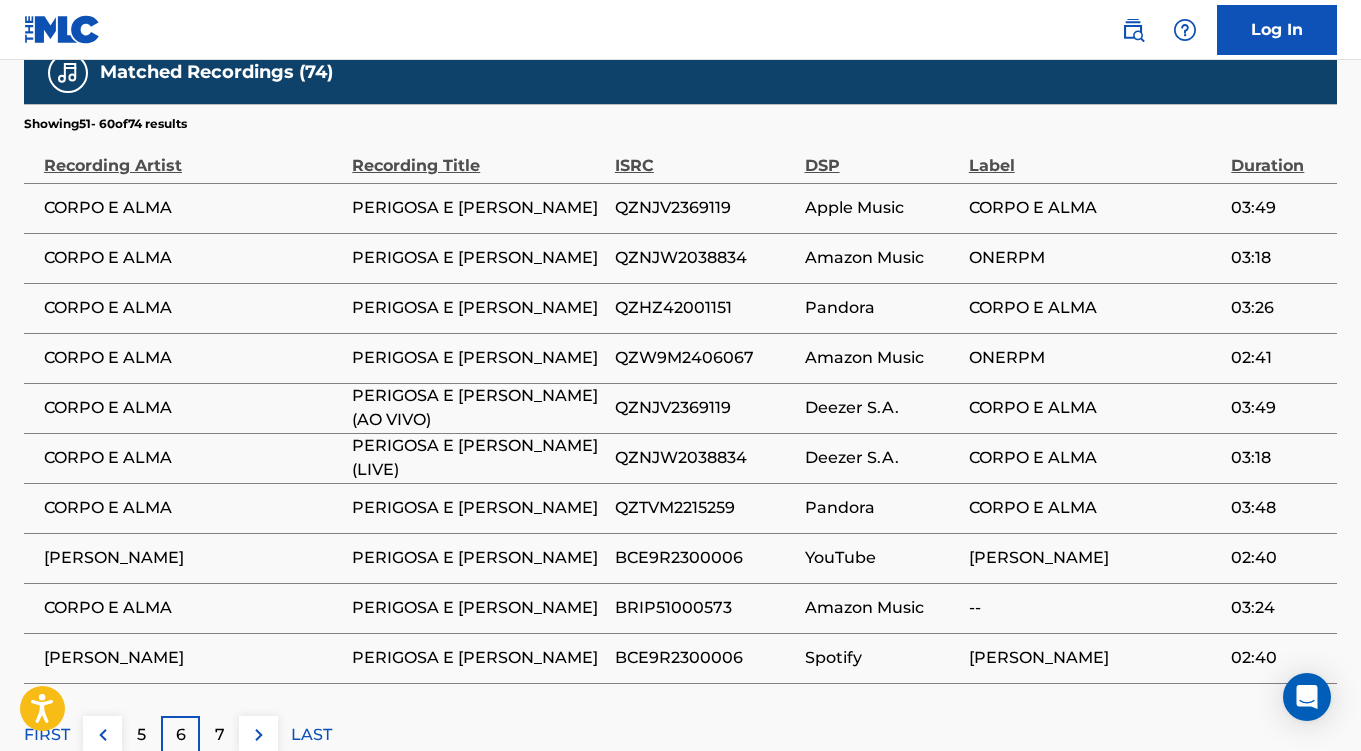 scroll, scrollTop: 1275, scrollLeft: 0, axis: vertical 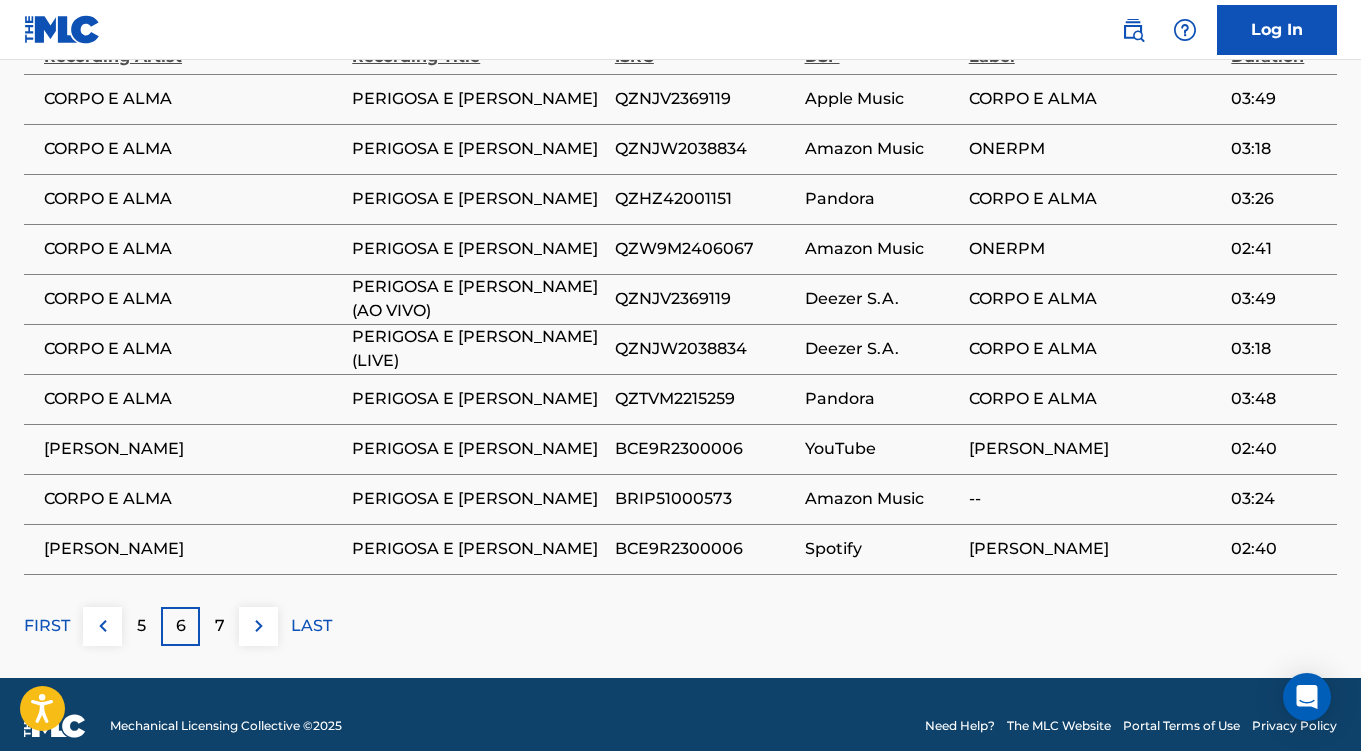 click on "7" at bounding box center (220, 626) 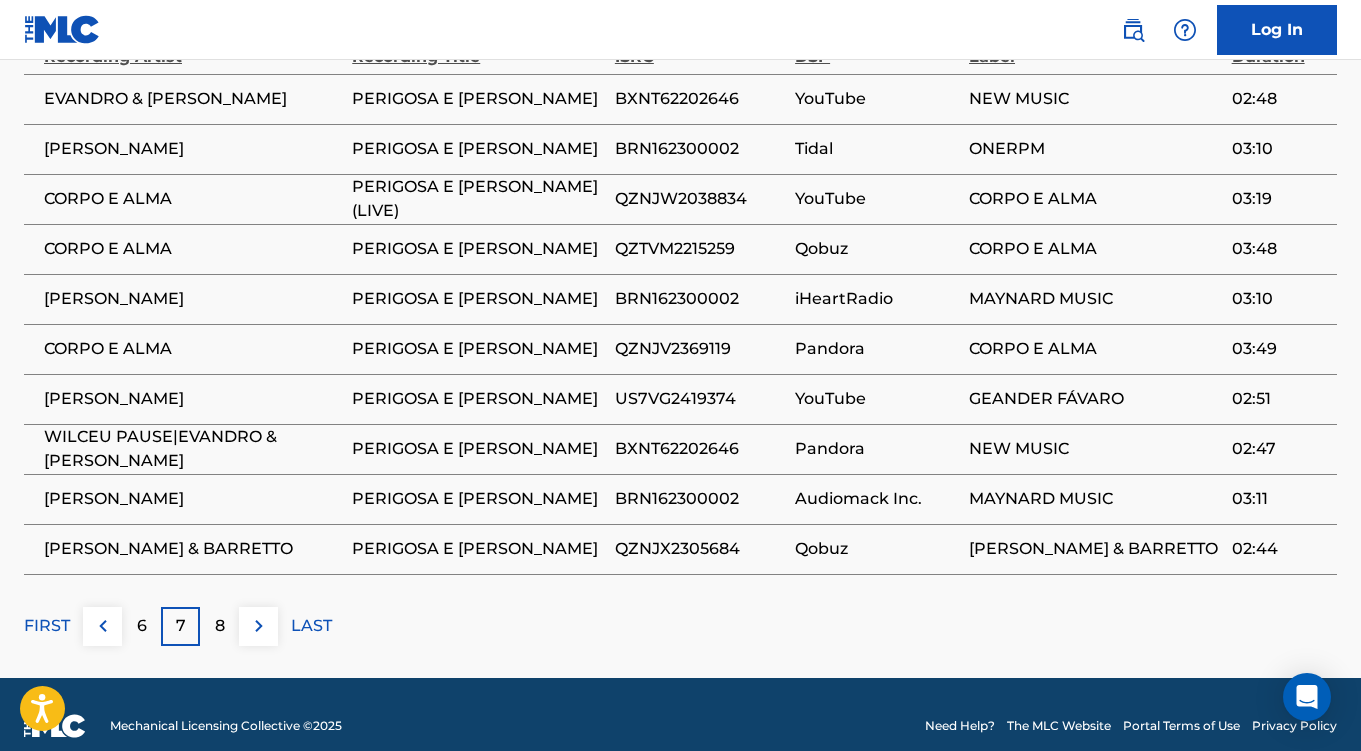 click on "8" at bounding box center [220, 626] 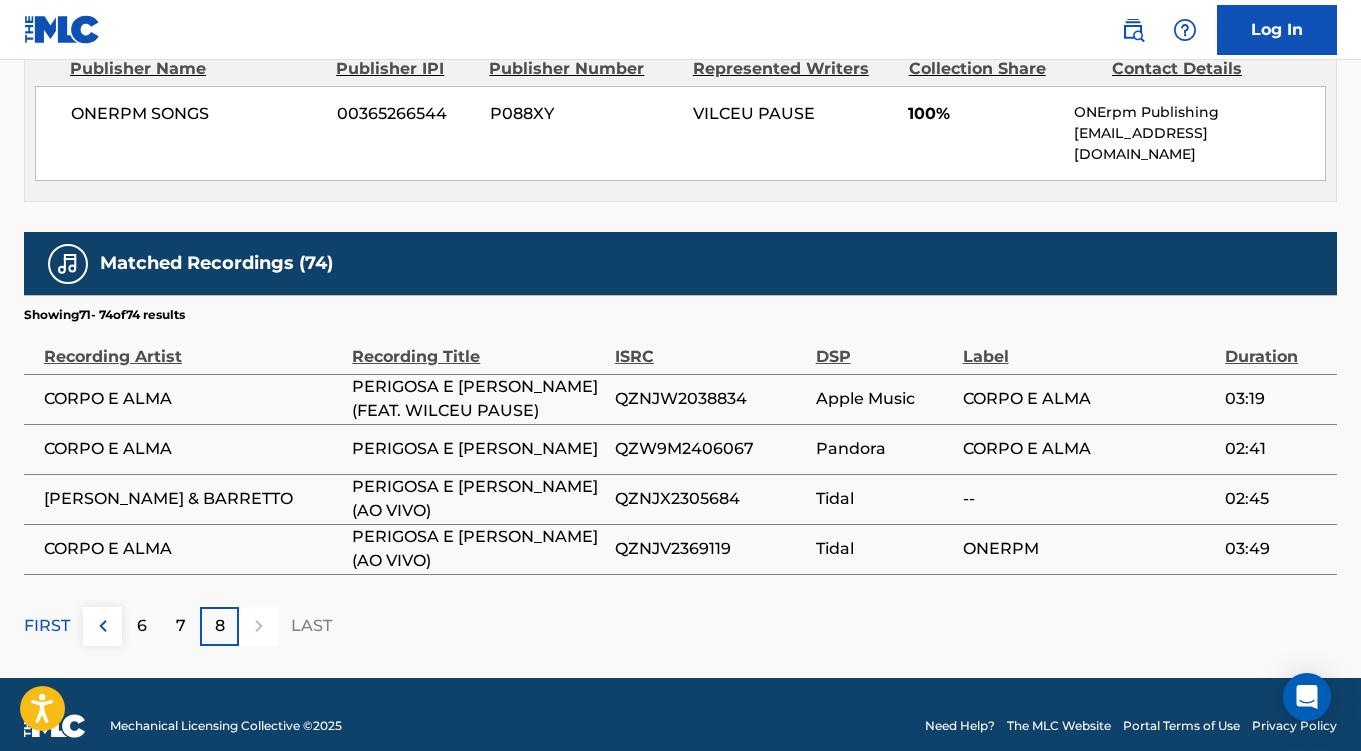 click on "8" at bounding box center [220, 626] 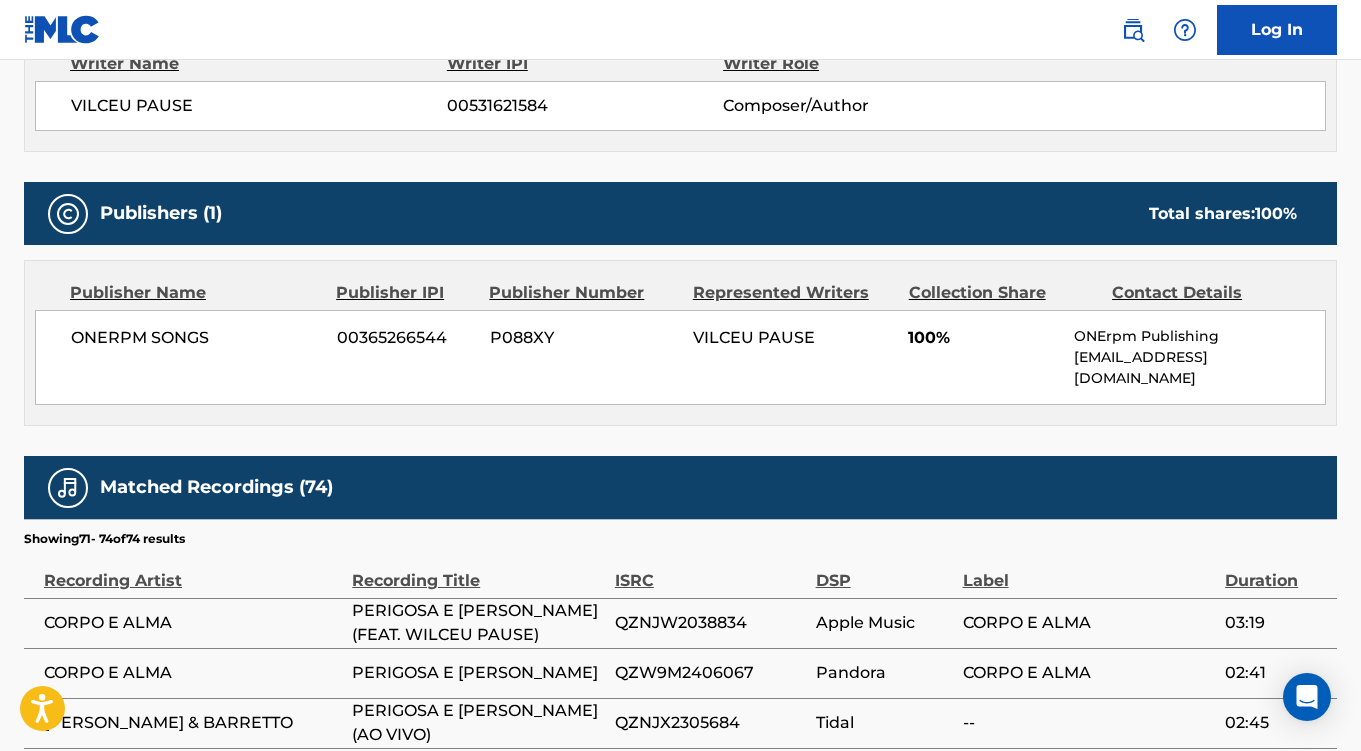 scroll, scrollTop: 975, scrollLeft: 0, axis: vertical 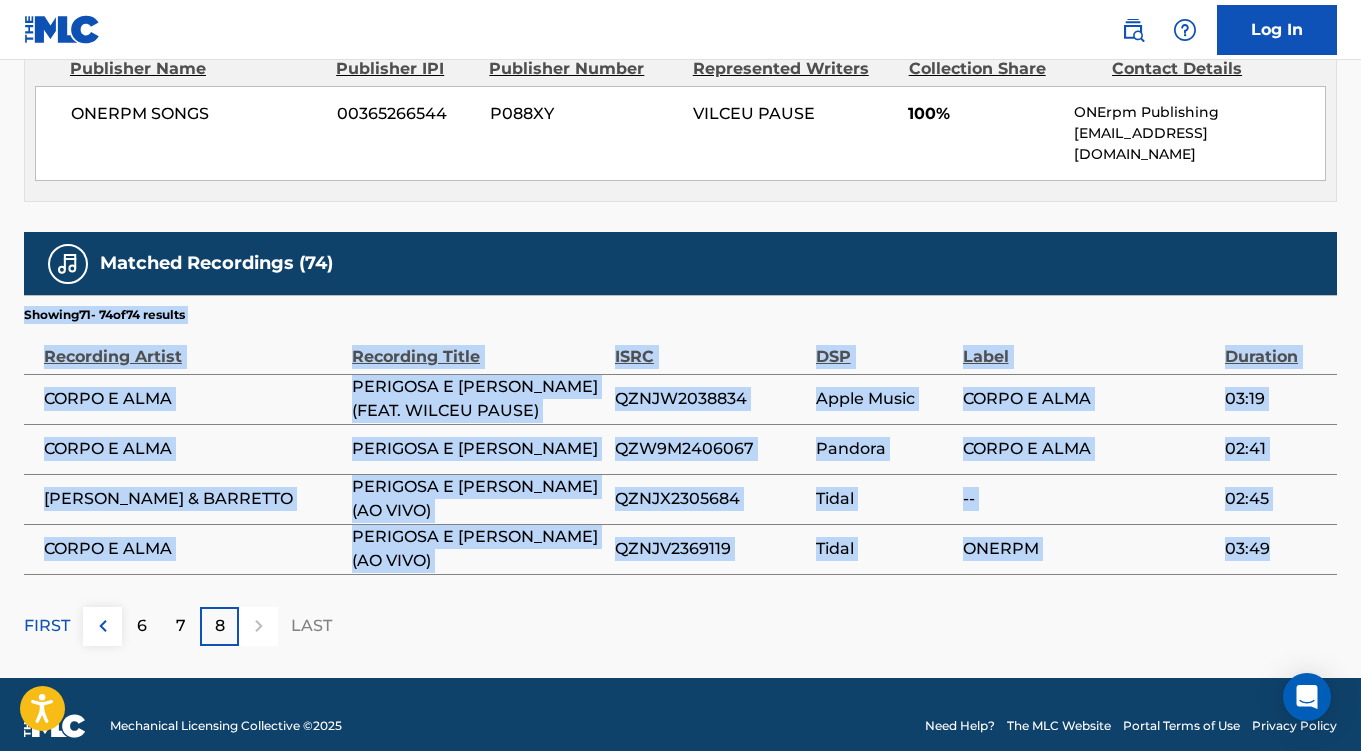 drag, startPoint x: 1330, startPoint y: 530, endPoint x: 0, endPoint y: 382, distance: 1338.2092 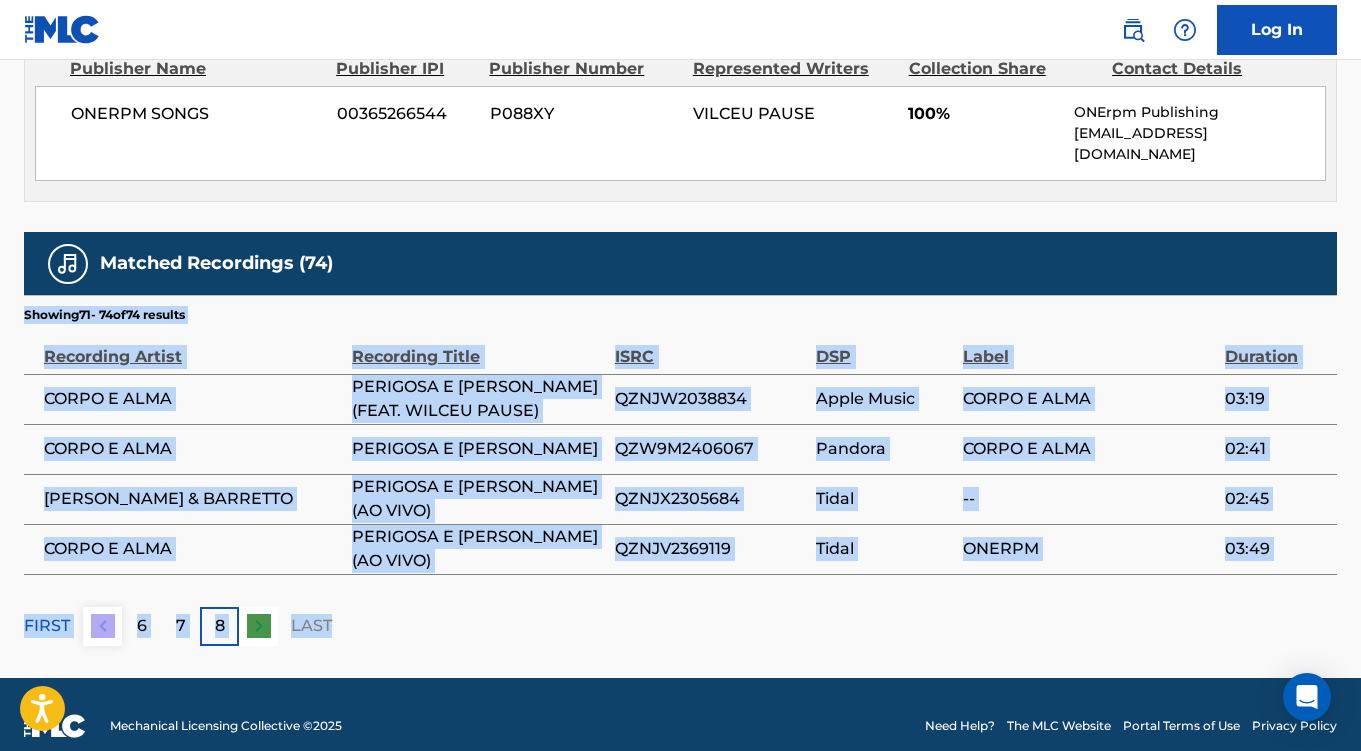 drag, startPoint x: 10, startPoint y: 313, endPoint x: 892, endPoint y: 659, distance: 947.43866 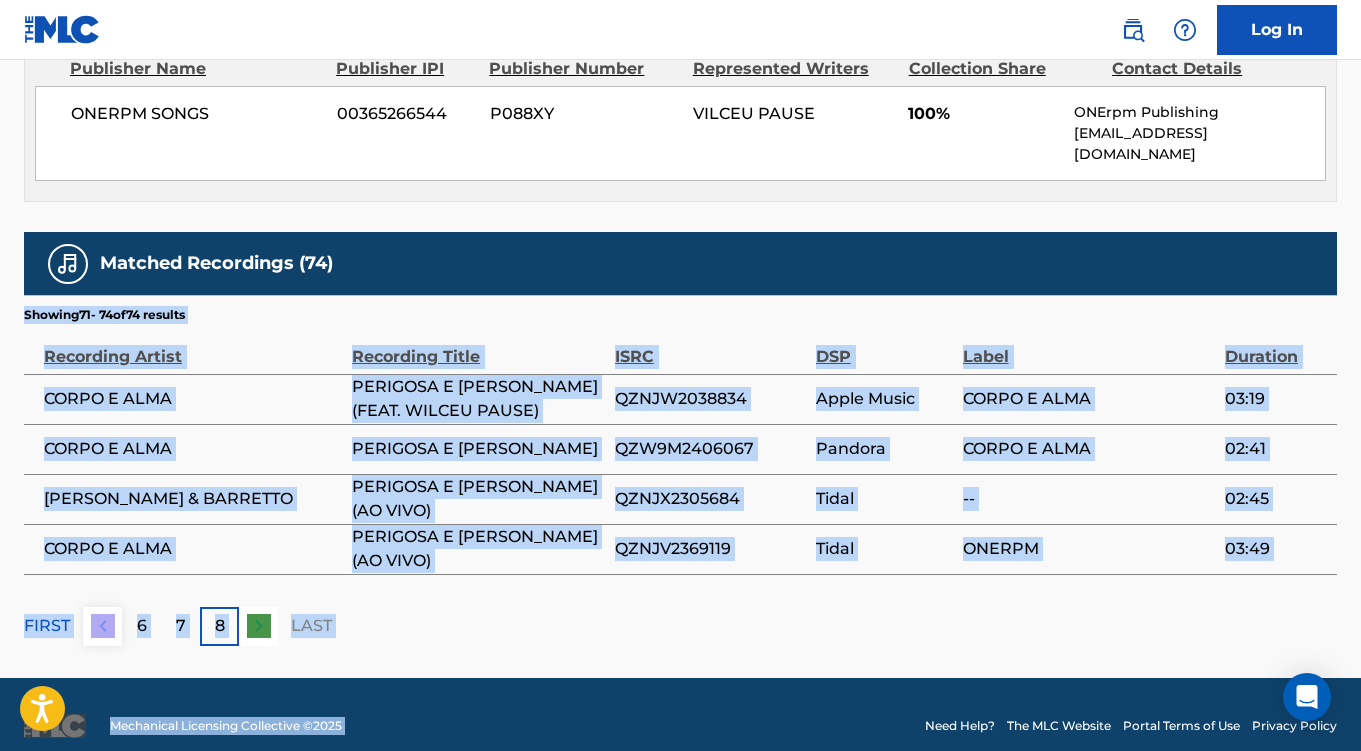 copy on "Showing  71  -   74  of  74   results   Recording Artist Recording Title ISRC DSP Label Duration CORPO E [PERSON_NAME] E [PERSON_NAME] (FEAT. [PERSON_NAME]) QZNJW2038834 Apple Music CORPO E ALMA 03:19 CORPO E ALMA PERIGOSA E [PERSON_NAME] QZW9M2406067 Pandora CORPO E ALMA 02:41 [PERSON_NAME] & BARRETTO PERIGOSA E [PERSON_NAME] (AO VIVO) QZNJX2305684 Tidal -- 02:45 CORPO E ALMA PERIGOSA E [PERSON_NAME] (AO VIVO) QZNJV2369119 Tidal ONERPM 03:49 FIRST 6 7 8 LAST Mechanical Licensing Collective ©  2025" 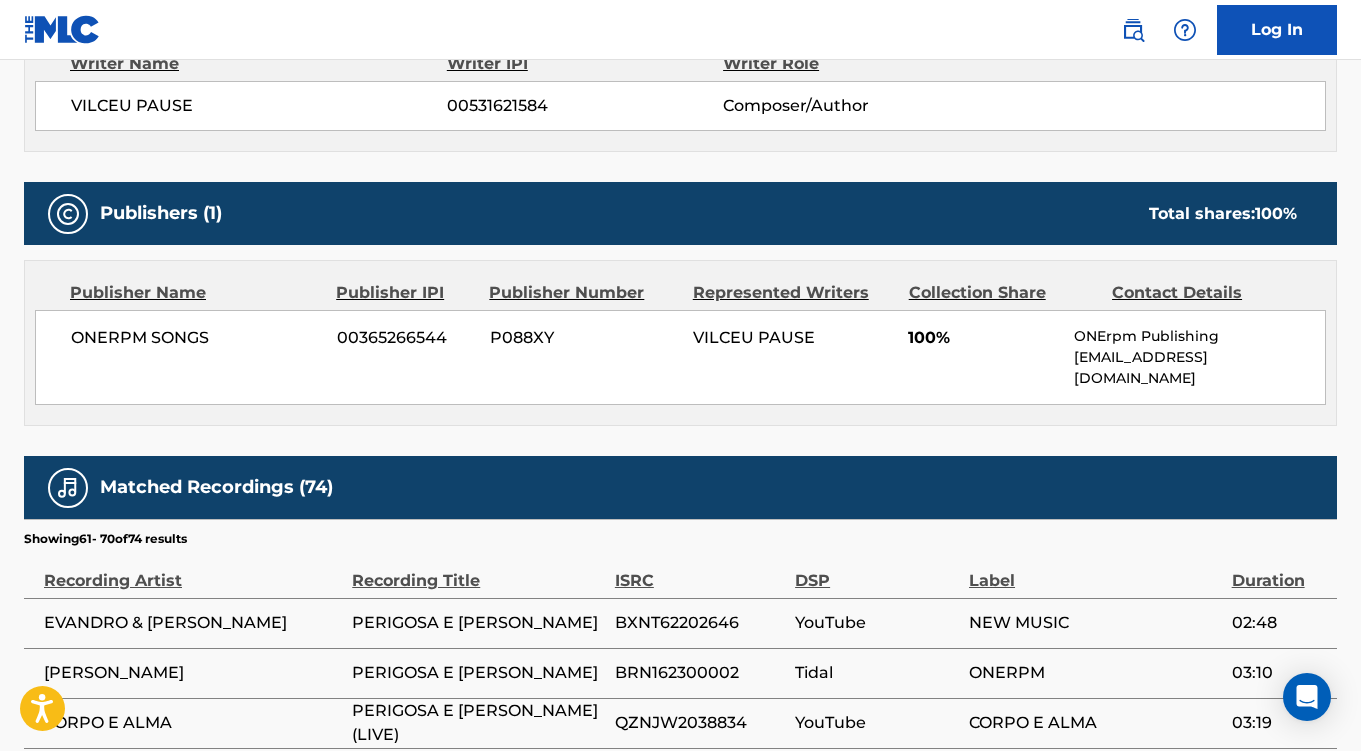 scroll, scrollTop: 1275, scrollLeft: 0, axis: vertical 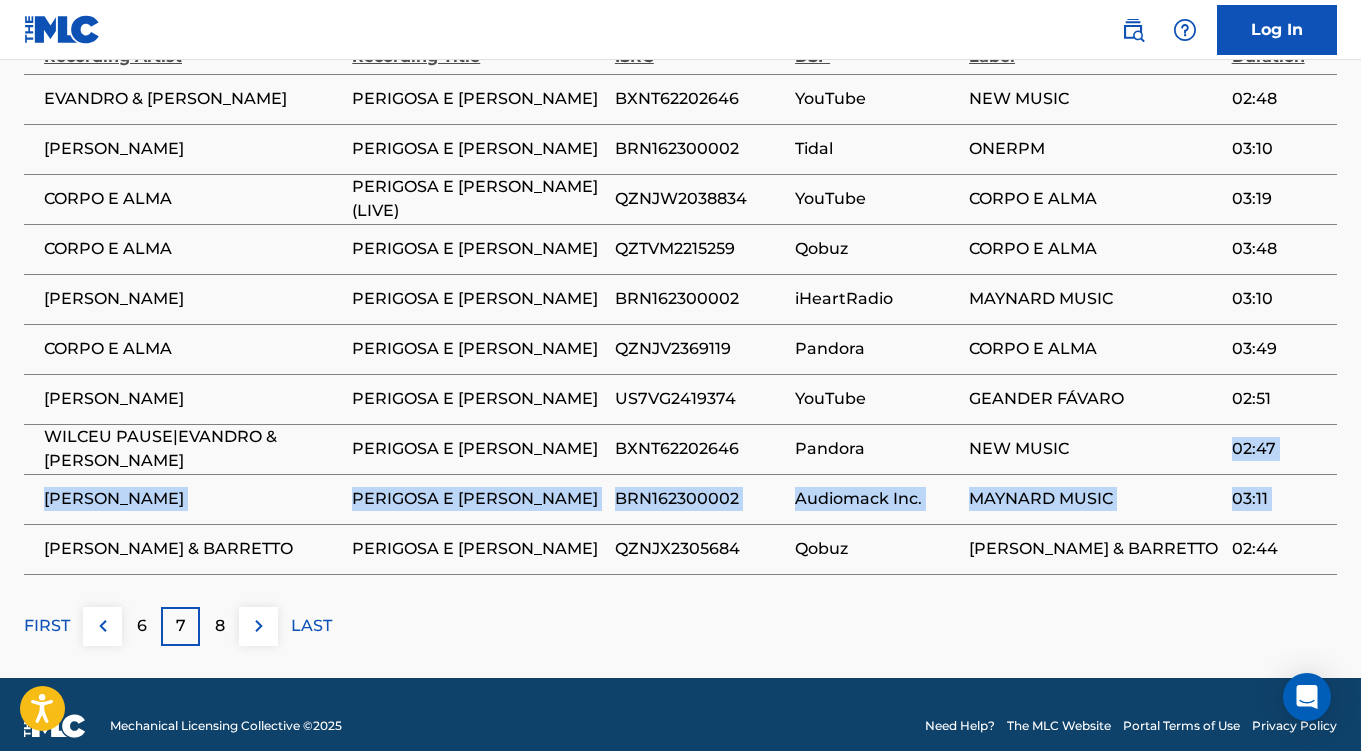 drag, startPoint x: 34, startPoint y: 547, endPoint x: 1126, endPoint y: 363, distance: 1107.3933 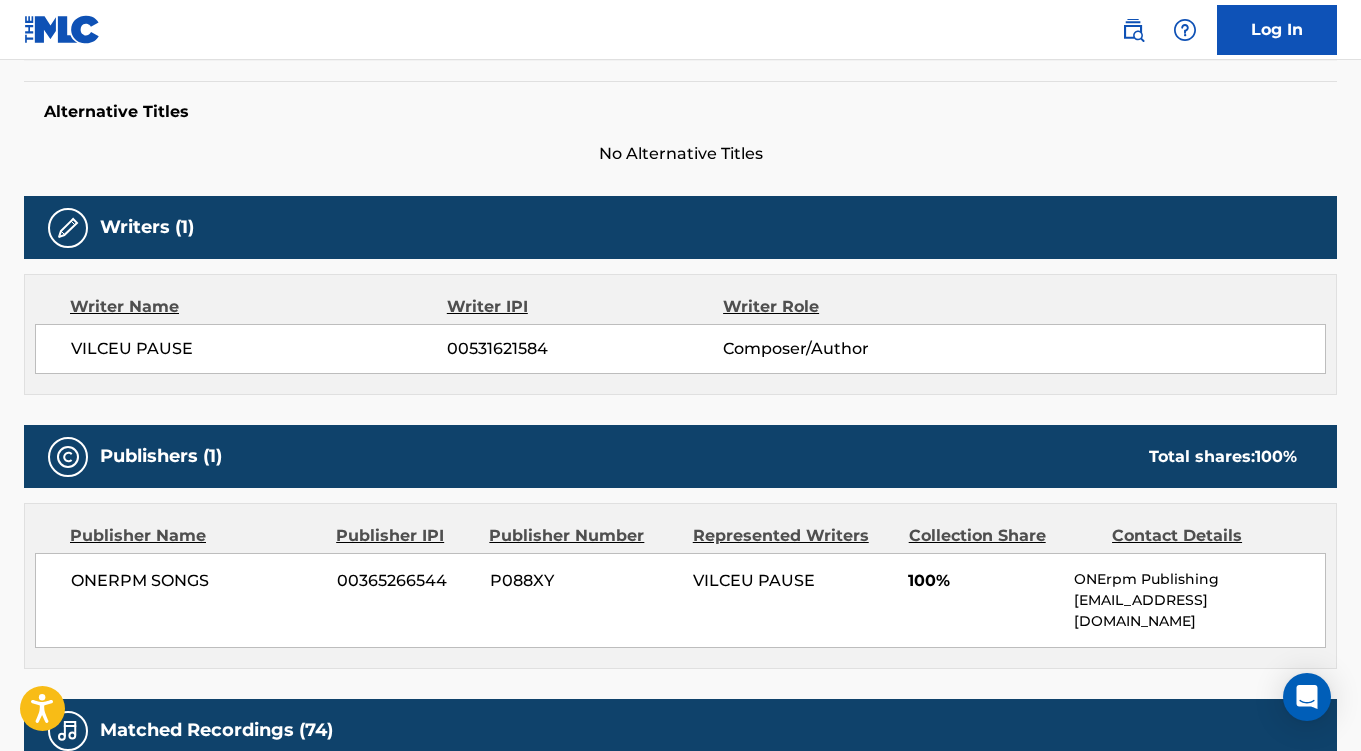 scroll, scrollTop: 738, scrollLeft: 0, axis: vertical 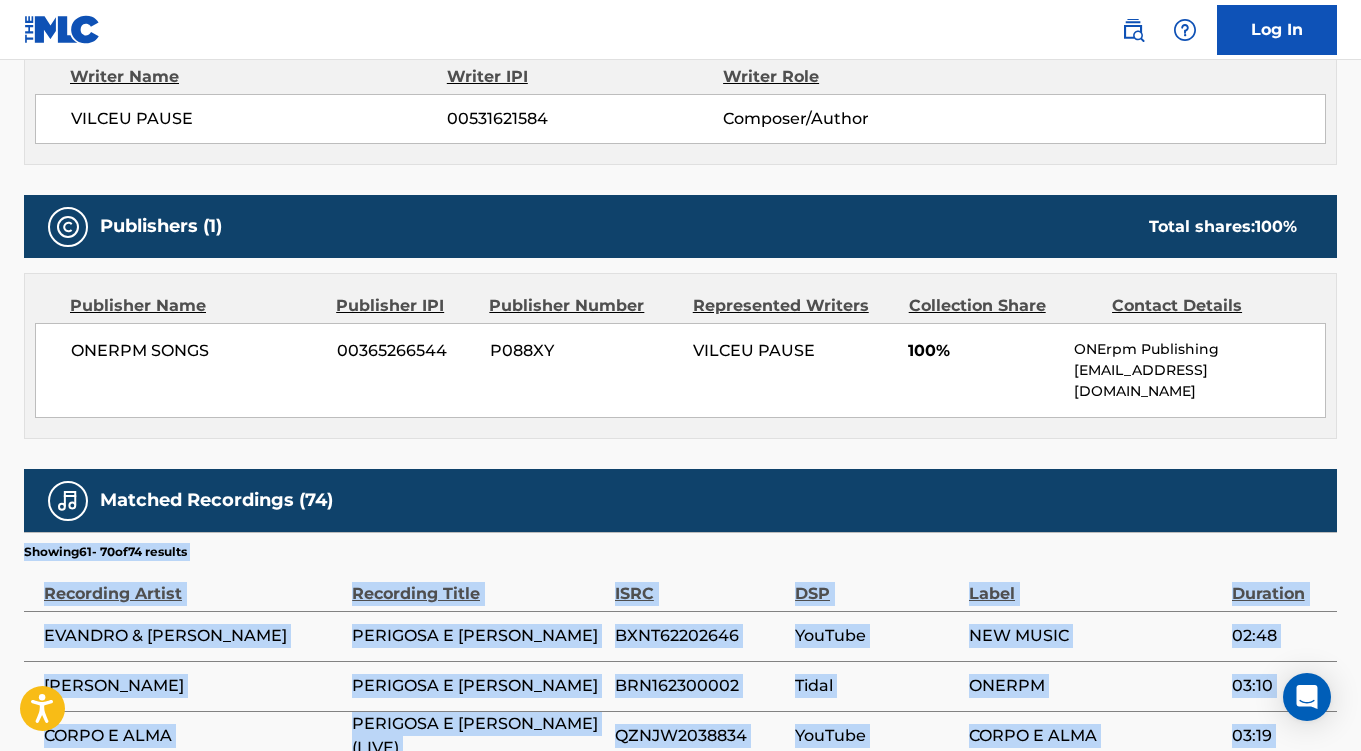 drag, startPoint x: 1306, startPoint y: 531, endPoint x: 22, endPoint y: 544, distance: 1284.0658 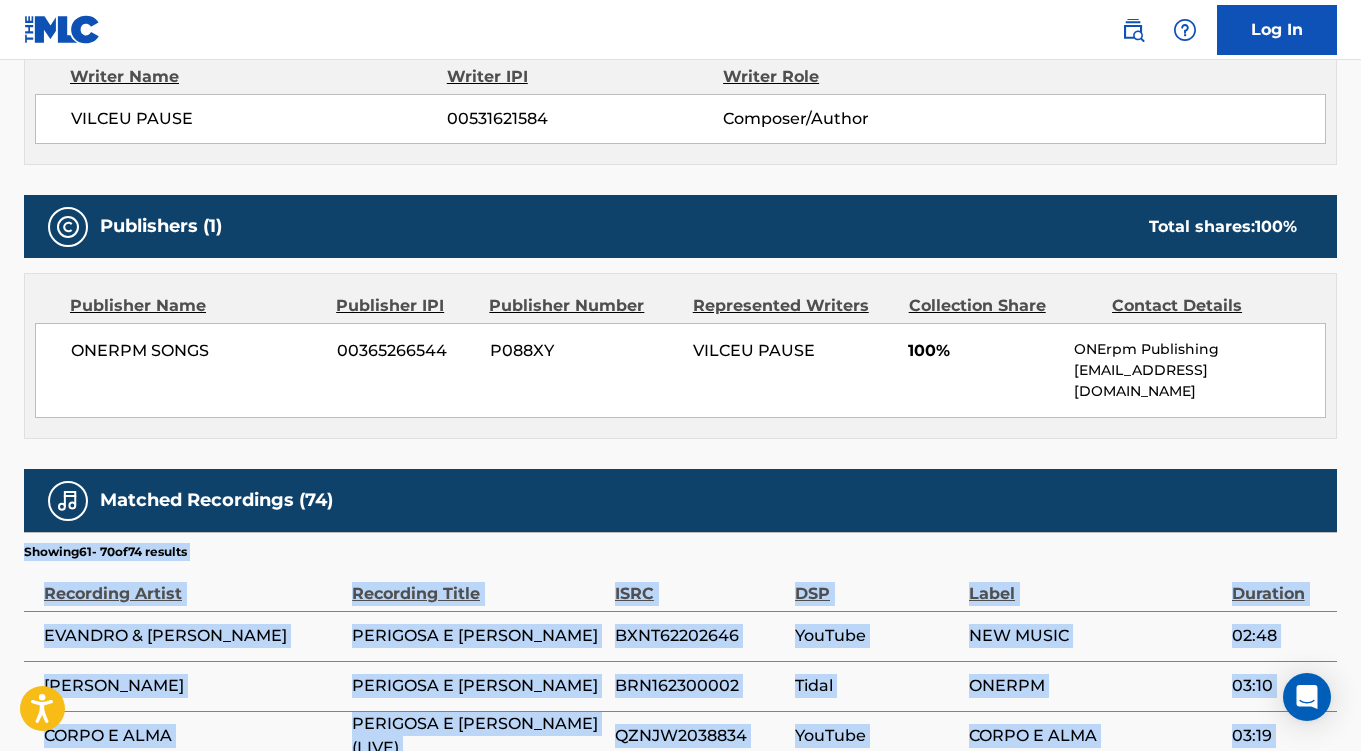 copy on "Showing  61  -   70  of  74   results   Recording Artist Recording Title ISRC DSP Label Duration [PERSON_NAME] & [PERSON_NAME] E LINDA BXNT62202646 YouTube NEW MUSIC 02:48 [PERSON_NAME] E [PERSON_NAME] BRN162300002 Tidal ONERPM 03:10 CORPO E ALMA PERIGOSA E [PERSON_NAME] (LIVE) QZNJW2038834 YouTube CORPO E ALMA 03:19 CORPO E ALMA PERIGOSA E LINDA QZTVM2215259 Qobuz CORPO E ALMA 03:48 [PERSON_NAME] E [PERSON_NAME] BRN162300002 iHeartRadio MAYNARD MUSIC 03:10 CORPO E ALMA PERIGOSA E LINDA QZNJV2369119 Pandora CORPO E ALMA 03:49 [PERSON_NAME] [PERSON_NAME] E [PERSON_NAME] US7VG2419374 YouTube GEANDER FÁVARO 02:51 [PERSON_NAME]|[PERSON_NAME] & [PERSON_NAME] E LINDA BXNT62202646 Pandora NEW MUSIC 02:47 [PERSON_NAME] E [PERSON_NAME] BRN162300002 Audiomack Inc. MAYNARD MUSIC 03:11 [PERSON_NAME] & [PERSON_NAME] PERIGOSA E LINDA QZNJX2305684 Qobuz [PERSON_NAME] & [PERSON_NAME] 02:44" 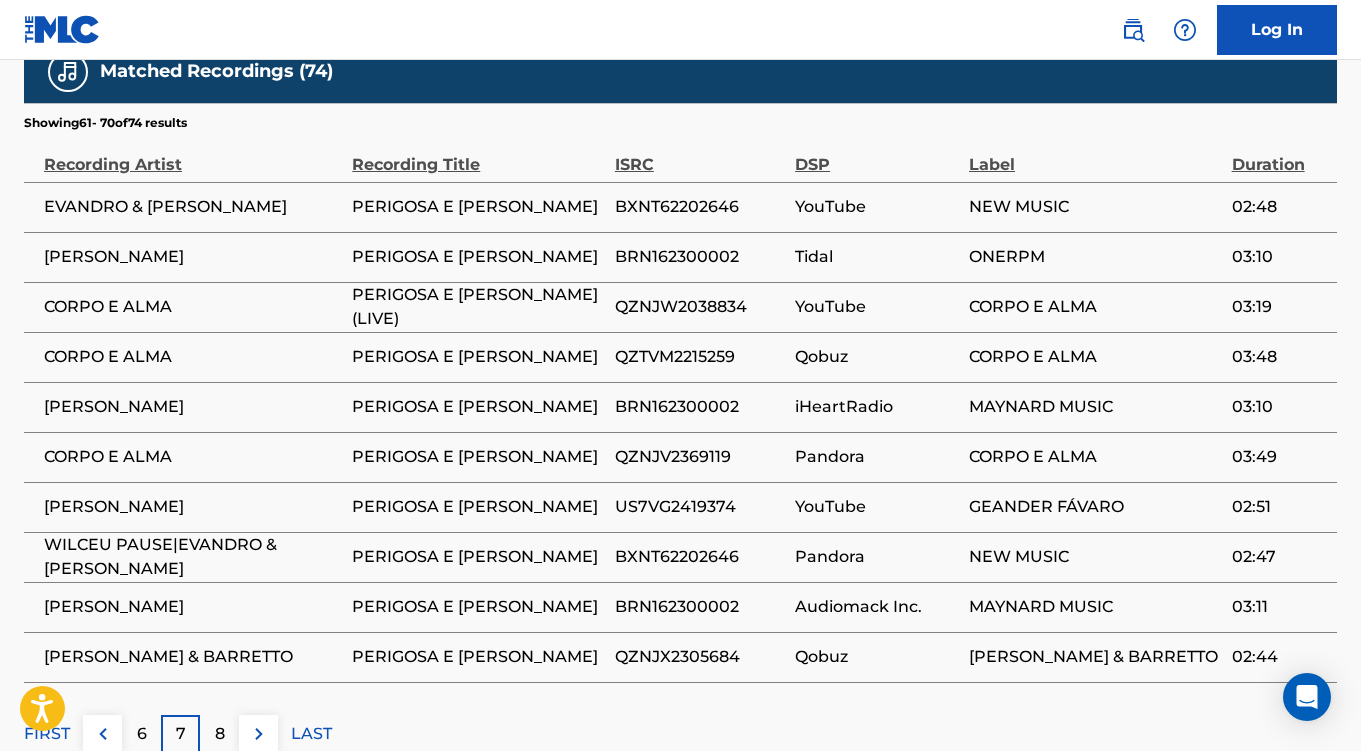 scroll, scrollTop: 1168, scrollLeft: 0, axis: vertical 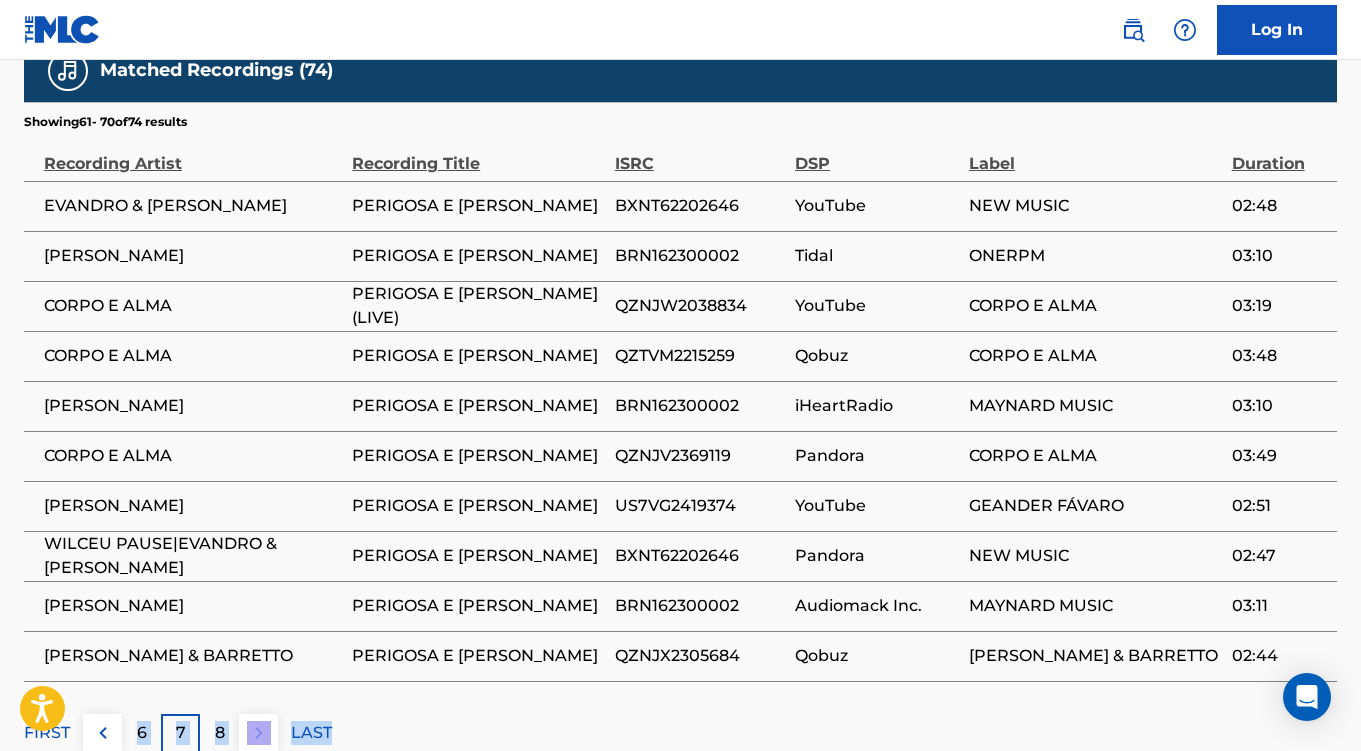 drag, startPoint x: 328, startPoint y: 694, endPoint x: 138, endPoint y: 697, distance: 190.02368 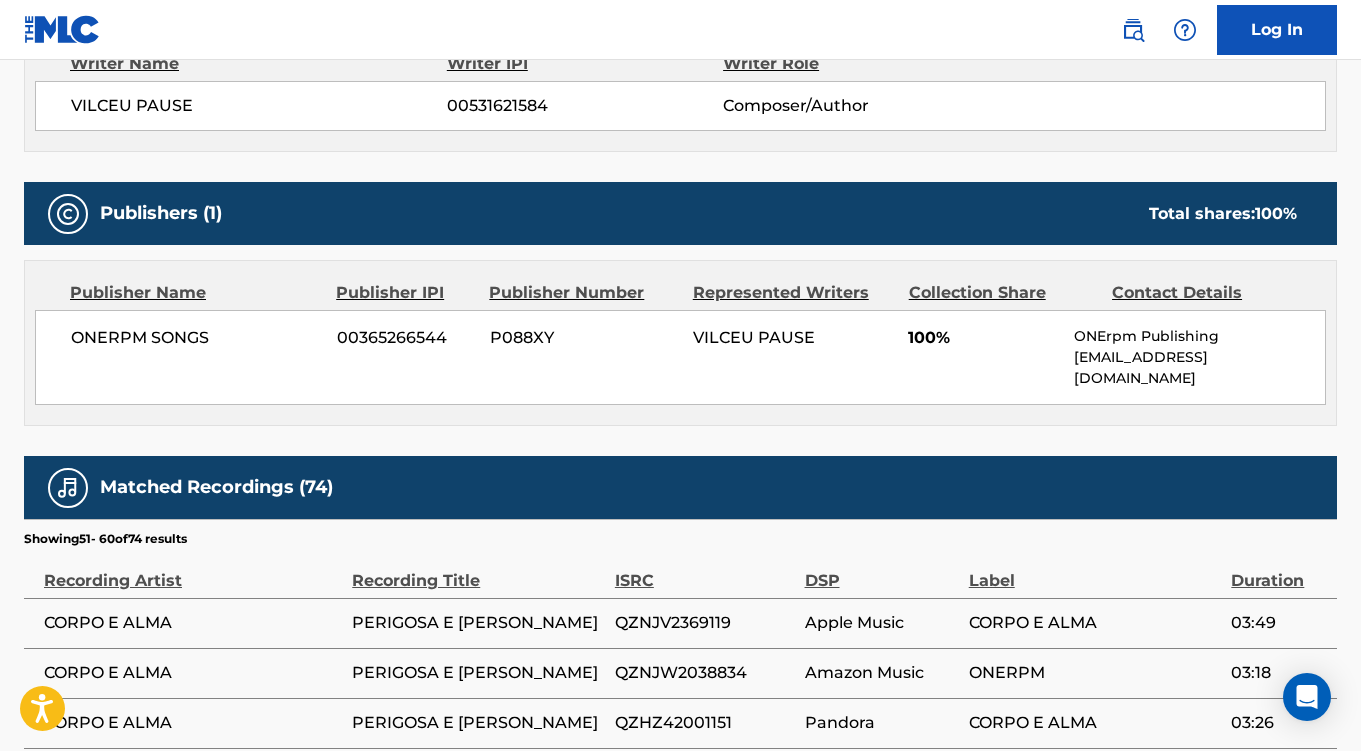 scroll, scrollTop: 1168, scrollLeft: 0, axis: vertical 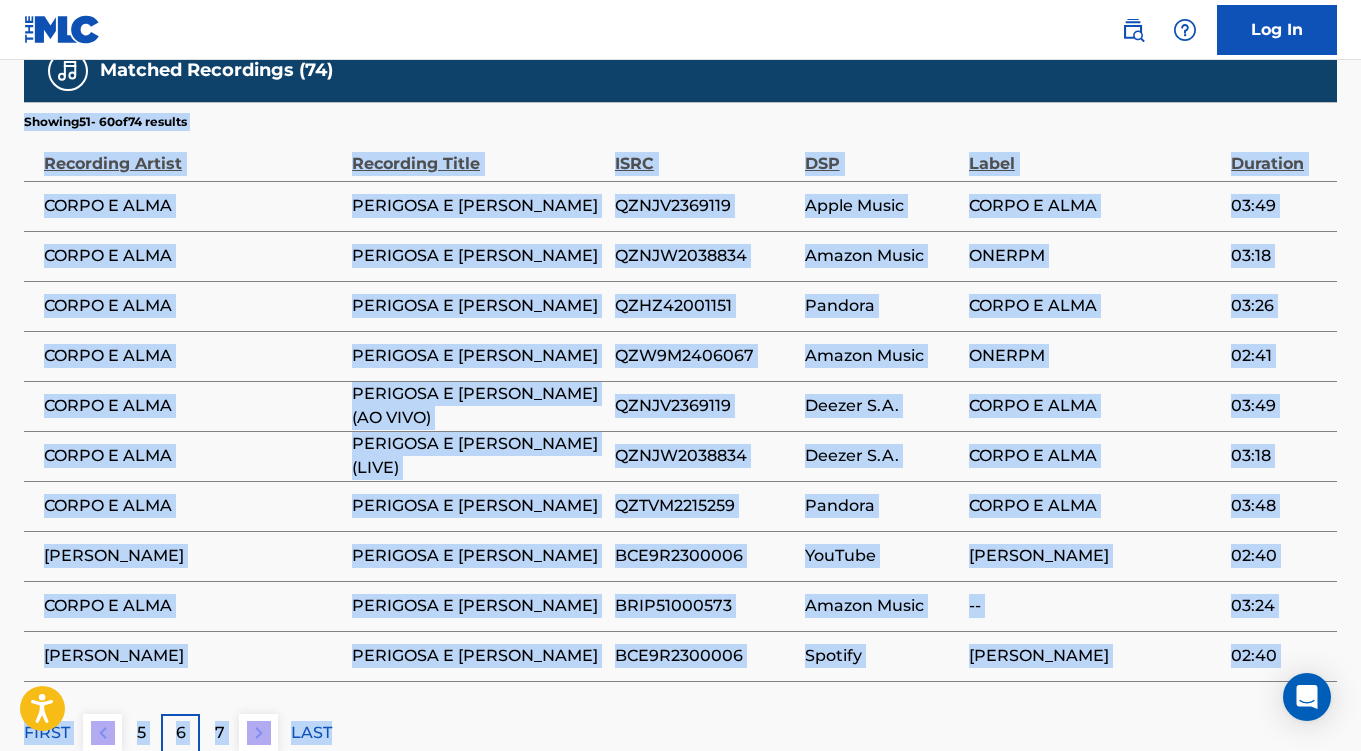 drag, startPoint x: 20, startPoint y: 646, endPoint x: 1326, endPoint y: 655, distance: 1306.031 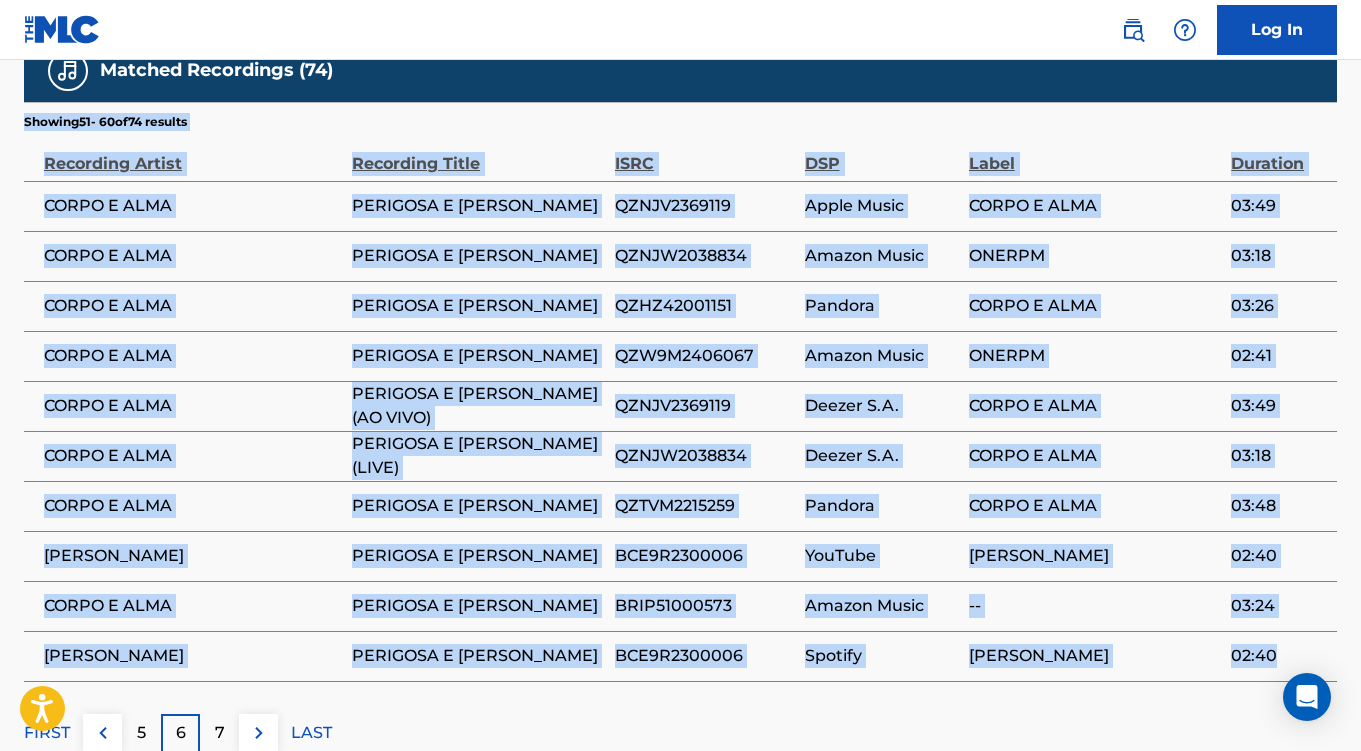 copy on "Showing  51  -   60  of  74   results   Recording Artist Recording Title ISRC DSP Label Duration CORPO E ALMA PERIGOSA E LINDA QZNJV2369119 Apple Music CORPO E ALMA 03:49 CORPO E ALMA PERIGOSA E LINDA QZNJW2038834 Amazon Music ONERPM 03:18 CORPO E ALMA PERIGOSA E LINDA QZHZ42001151 Pandora CORPO E ALMA 03:26 CORPO E ALMA PERIGOSA E [PERSON_NAME] QZW9M2406067 Amazon Music ONERPM 02:41 CORPO E ALMA PERIGOSA E [PERSON_NAME] (AO VIVO) QZNJV2369119 Deezer S.A. CORPO E ALMA 03:49 CORPO E ALMA PERIGOSA E LINDA (LIVE) QZNJW2038834 Deezer S.A. CORPO E ALMA 03:18 CORPO E ALMA PERIGOSA E LINDA QZTVM2215259 Pandora CORPO E ALMA 03:48 HERICO [PERSON_NAME] E [PERSON_NAME] BCE9R2300006 YouTube HERICO OLIVER 02:40 CORPO E ALMA PERIGOSA E LINDA BRIP51000573 Amazon Music -- 03:24 HERICO [PERSON_NAME] E [PERSON_NAME] BCE9R2300006 Spotify [PERSON_NAME] 02:40" 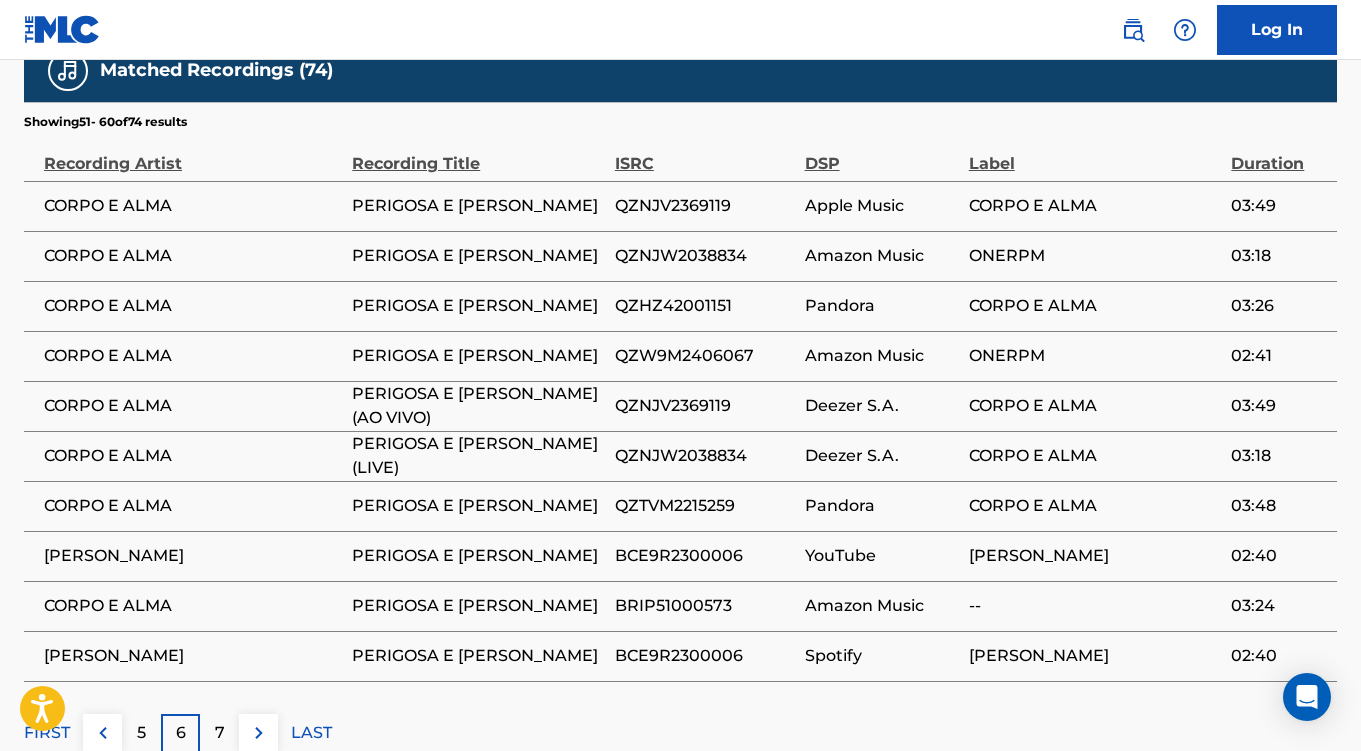 click on "5" at bounding box center (141, 733) 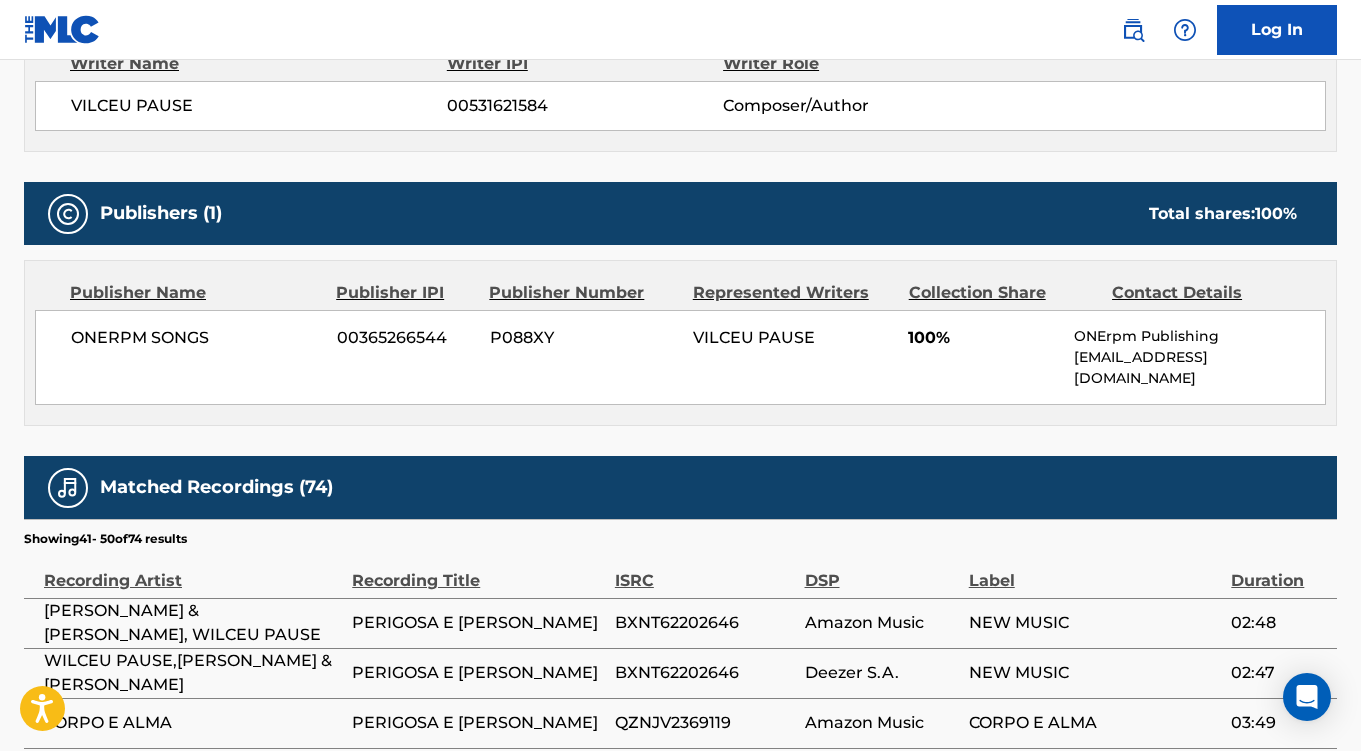 scroll, scrollTop: 1168, scrollLeft: 0, axis: vertical 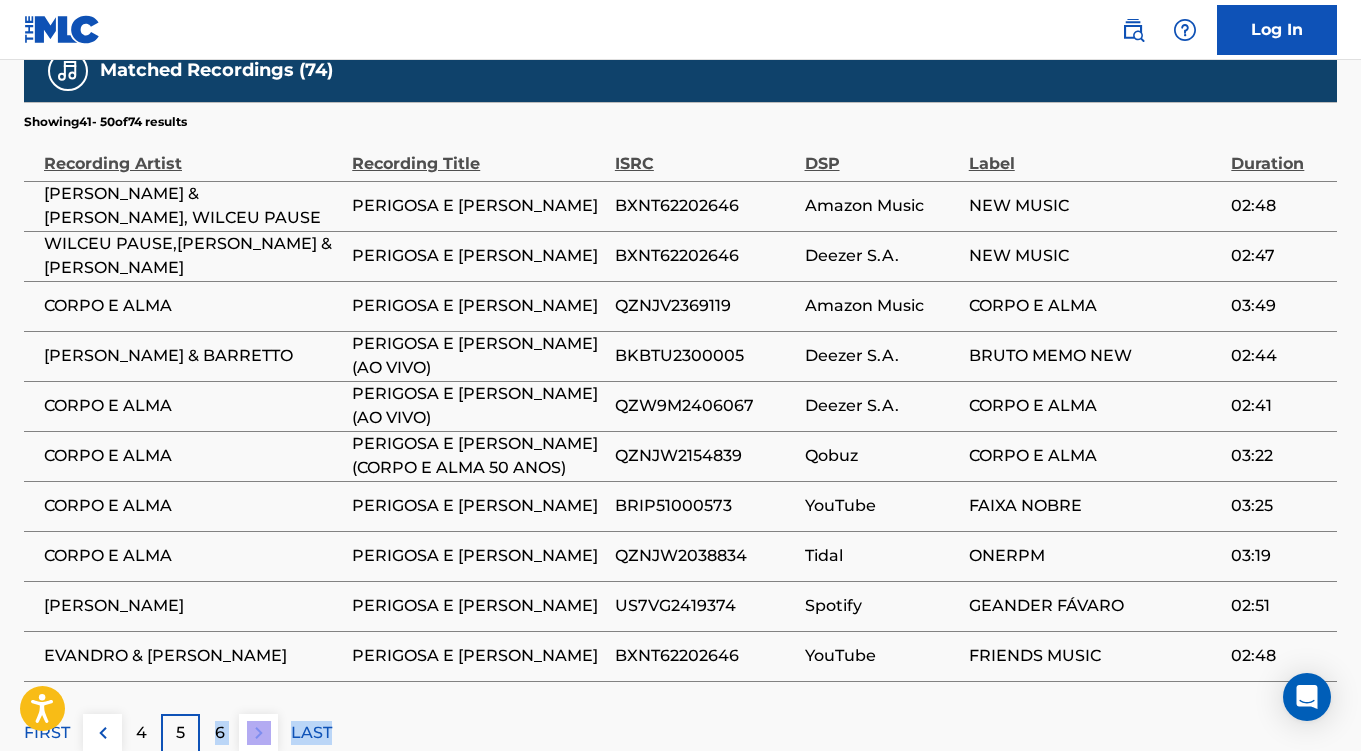drag, startPoint x: 526, startPoint y: 702, endPoint x: 833, endPoint y: 668, distance: 308.87698 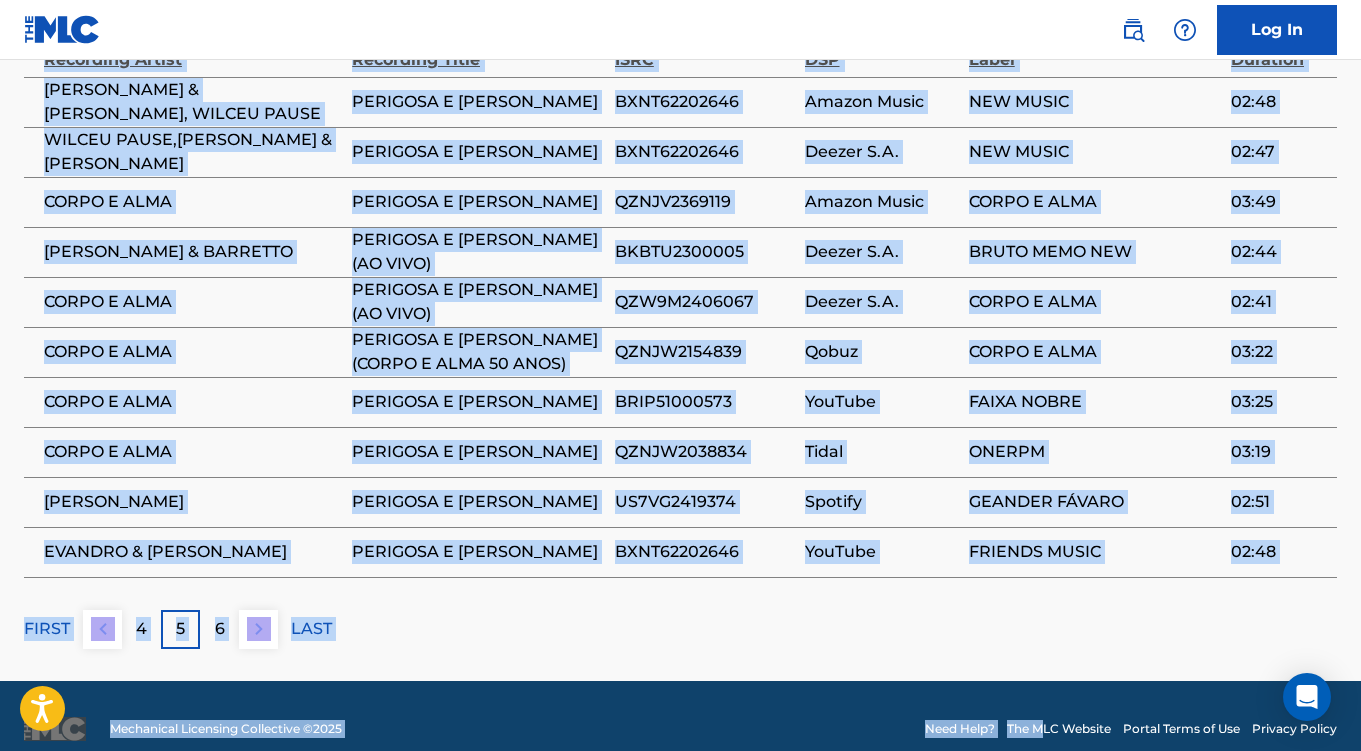 scroll, scrollTop: 1275, scrollLeft: 0, axis: vertical 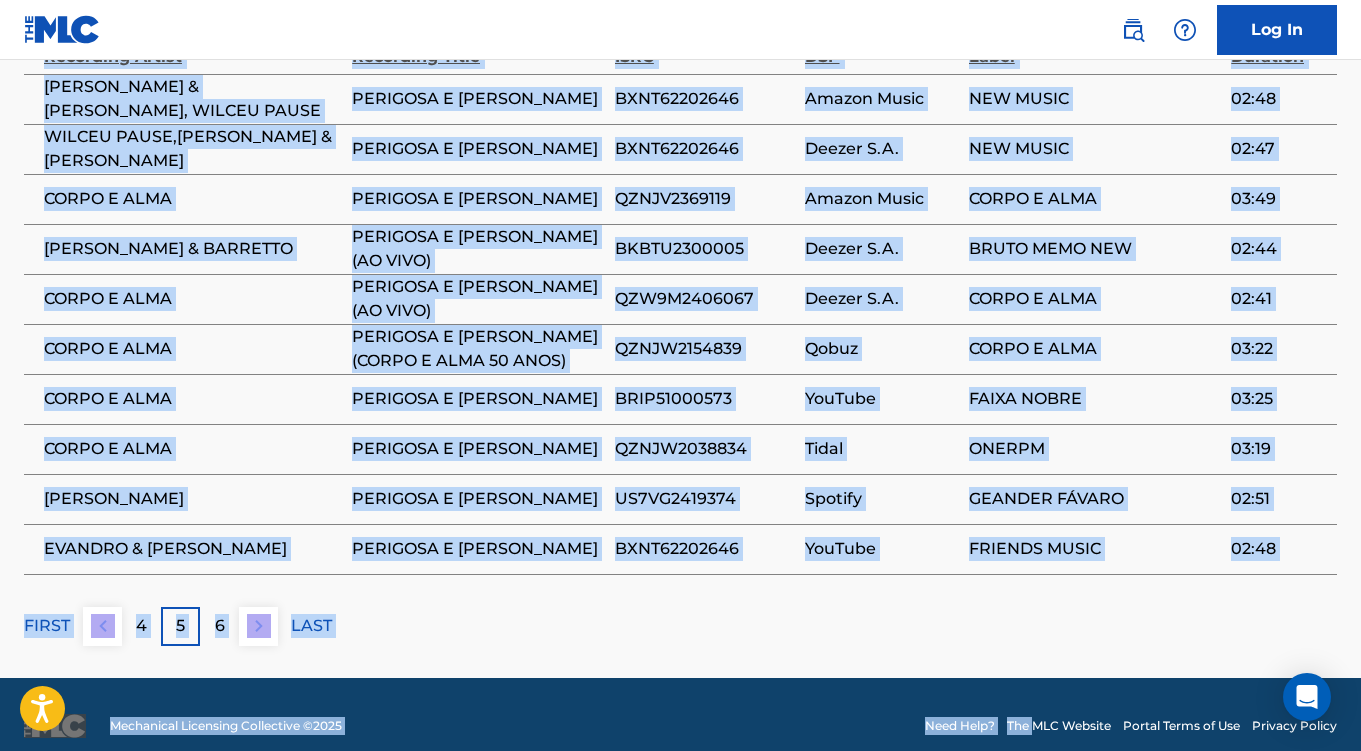 drag, startPoint x: 11, startPoint y: 607, endPoint x: 1031, endPoint y: 686, distance: 1023.05475 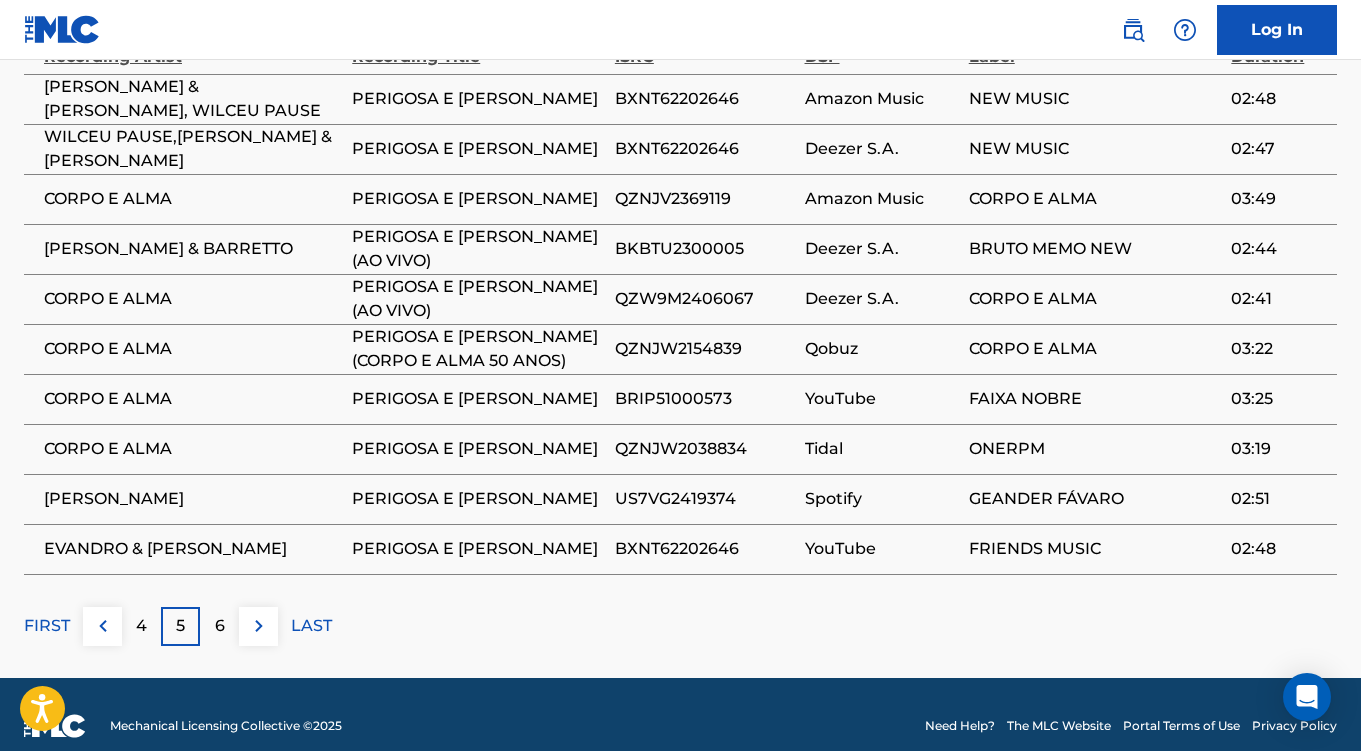 click on "4" at bounding box center [141, 626] 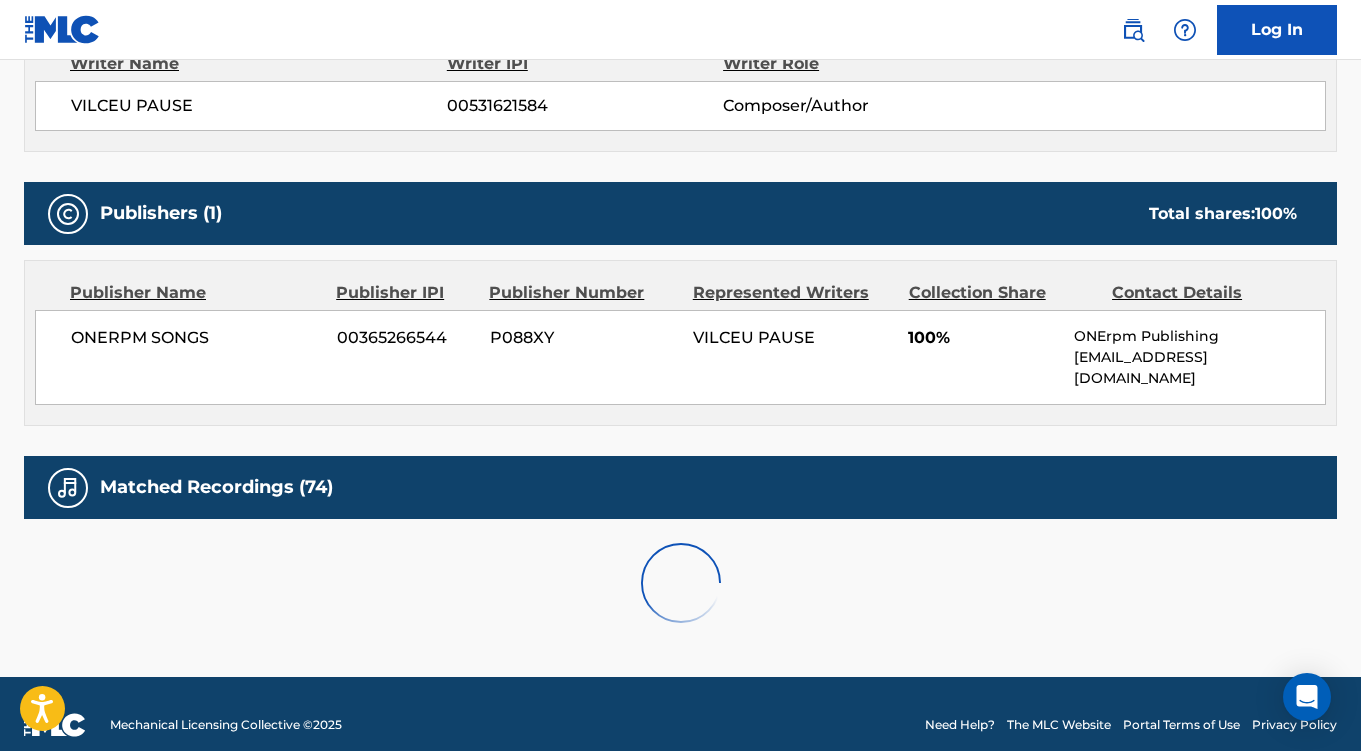 scroll, scrollTop: 1275, scrollLeft: 0, axis: vertical 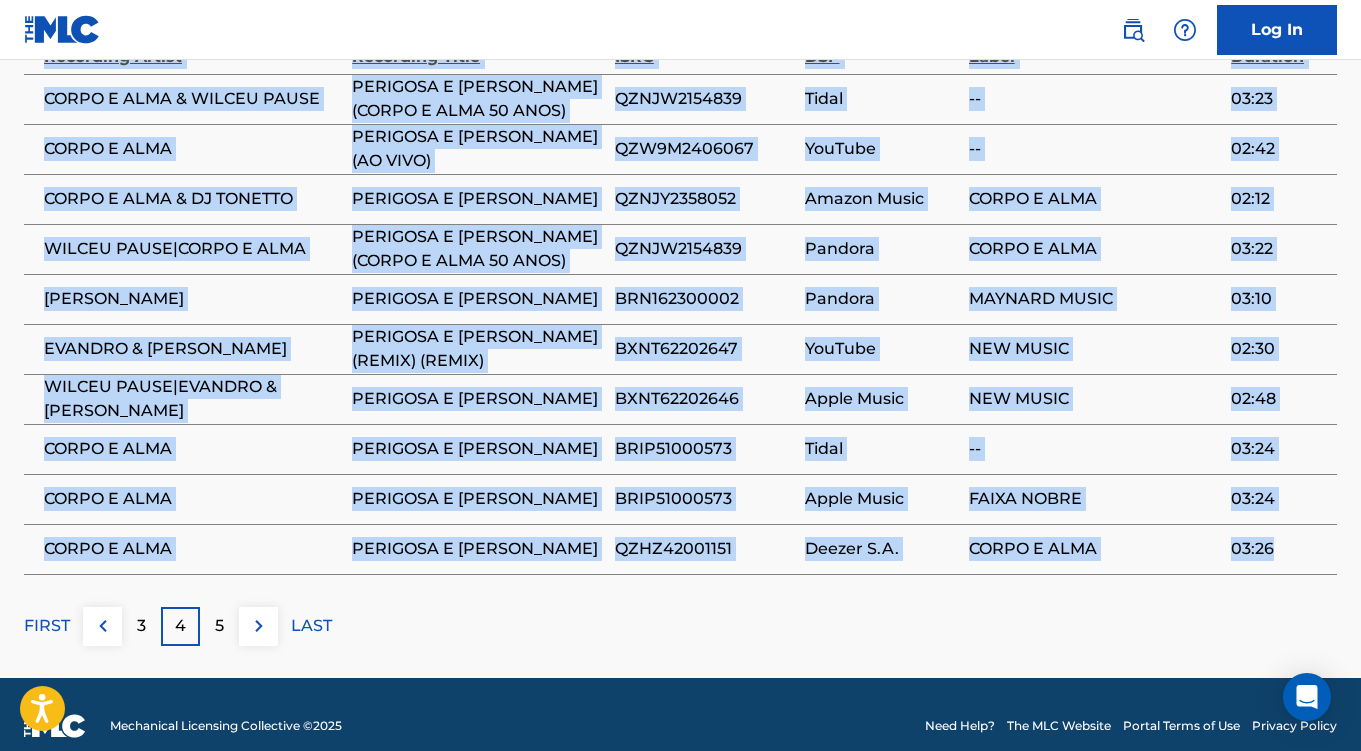 drag, startPoint x: 23, startPoint y: 533, endPoint x: 1349, endPoint y: 515, distance: 1326.1222 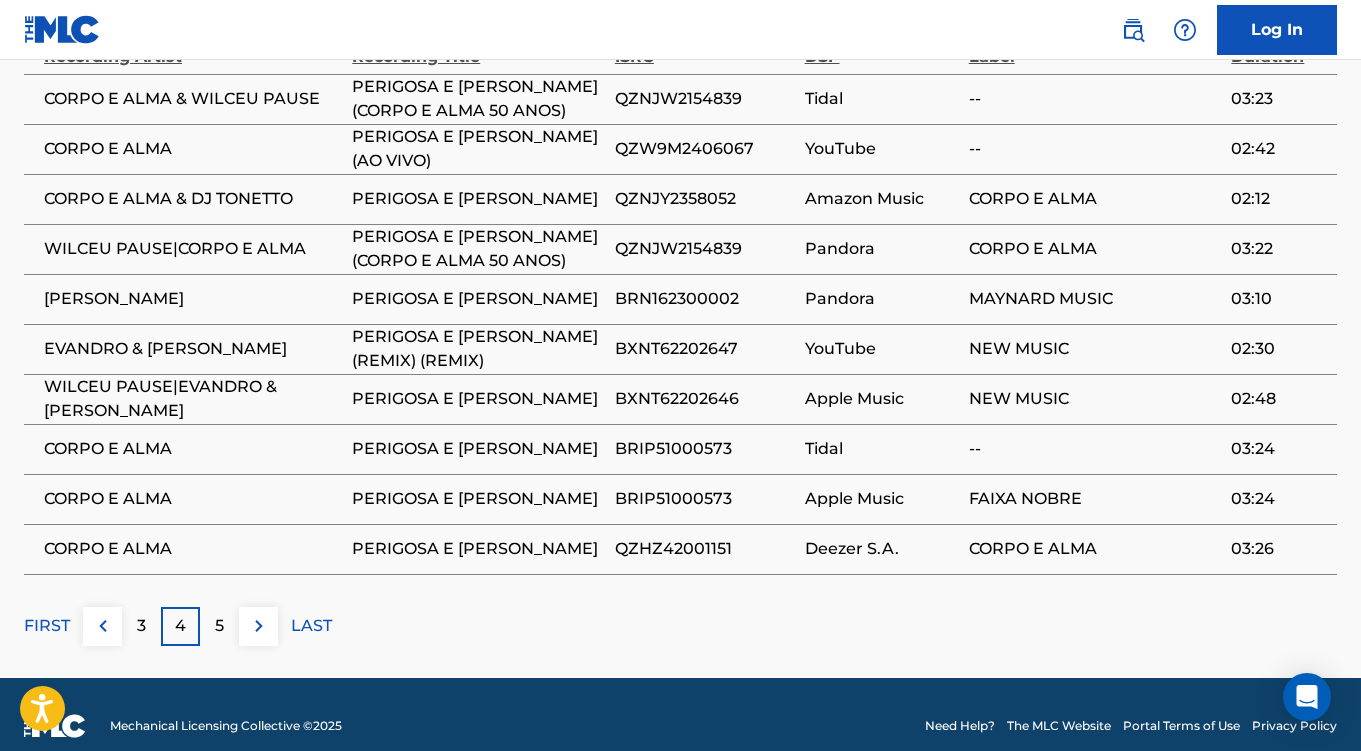click on "3" at bounding box center [141, 626] 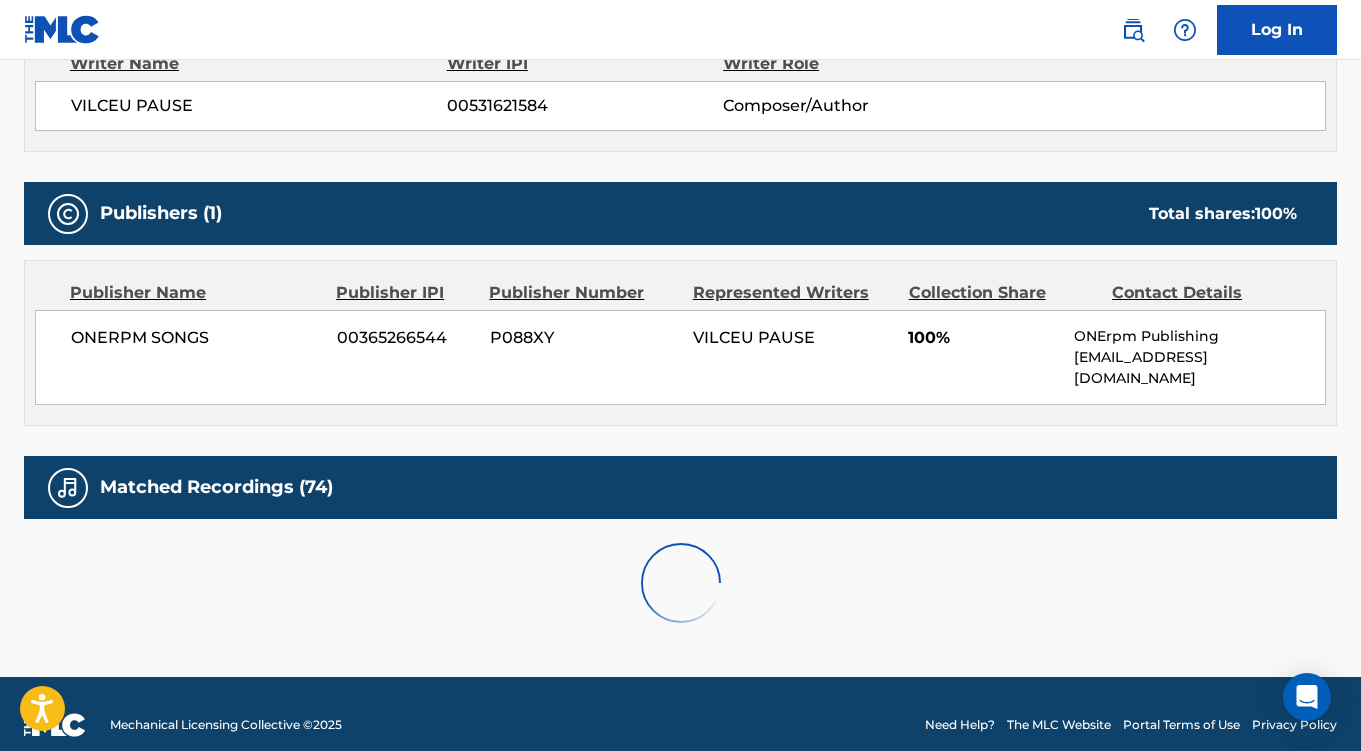 scroll, scrollTop: 1275, scrollLeft: 0, axis: vertical 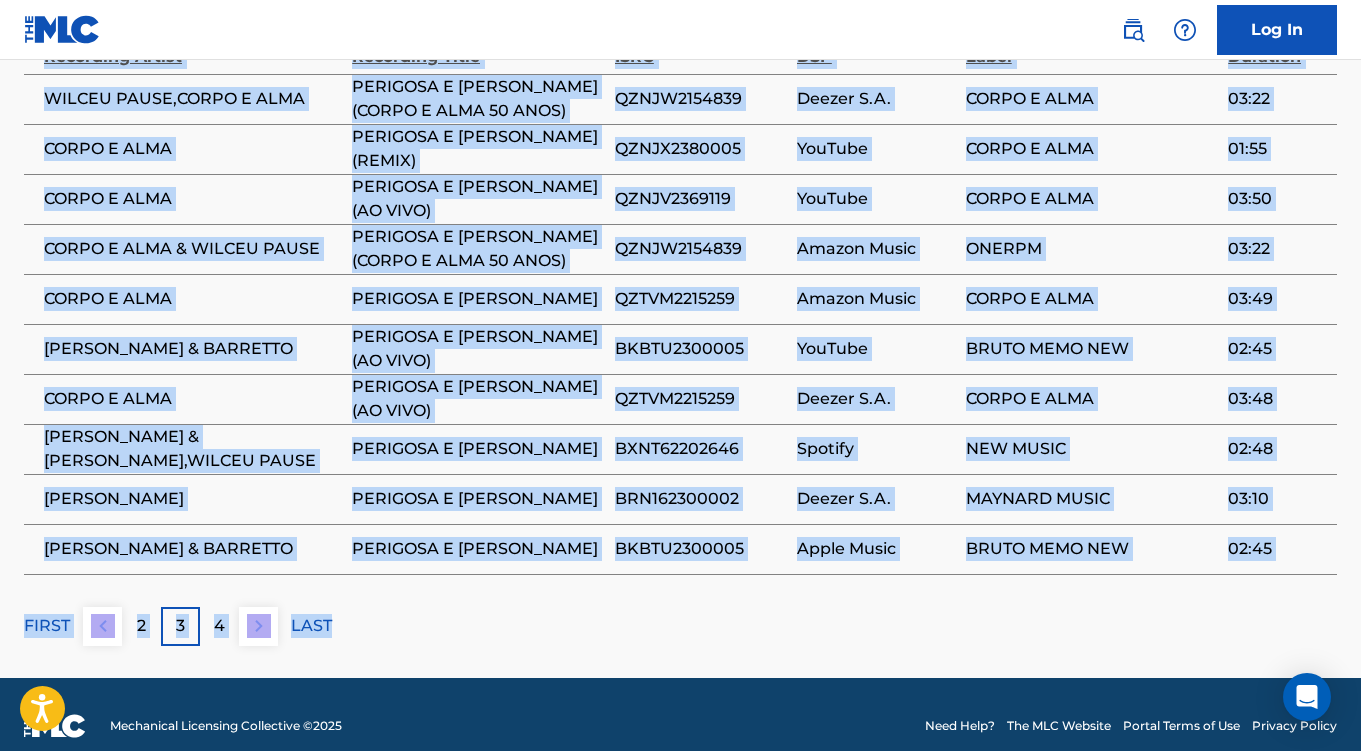 drag, startPoint x: 20, startPoint y: 533, endPoint x: 776, endPoint y: 566, distance: 756.7199 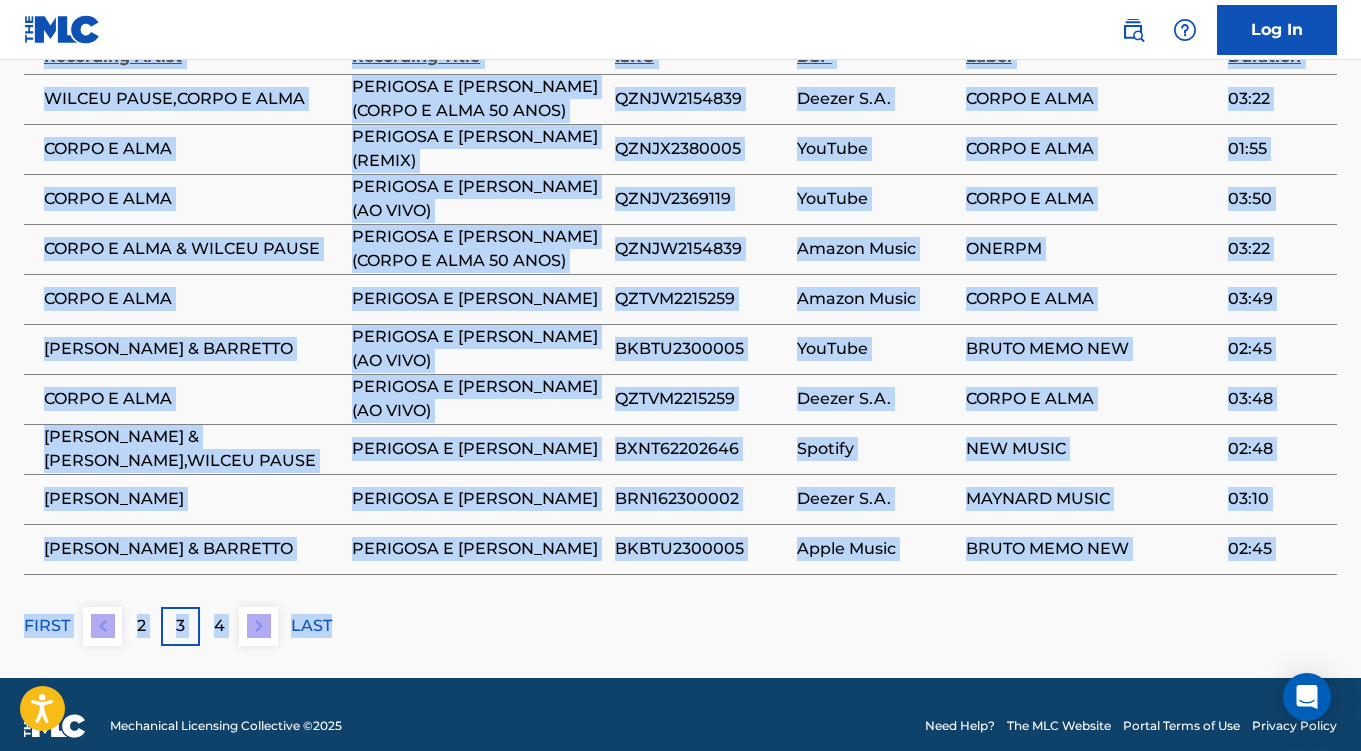 click on "2" at bounding box center (141, 626) 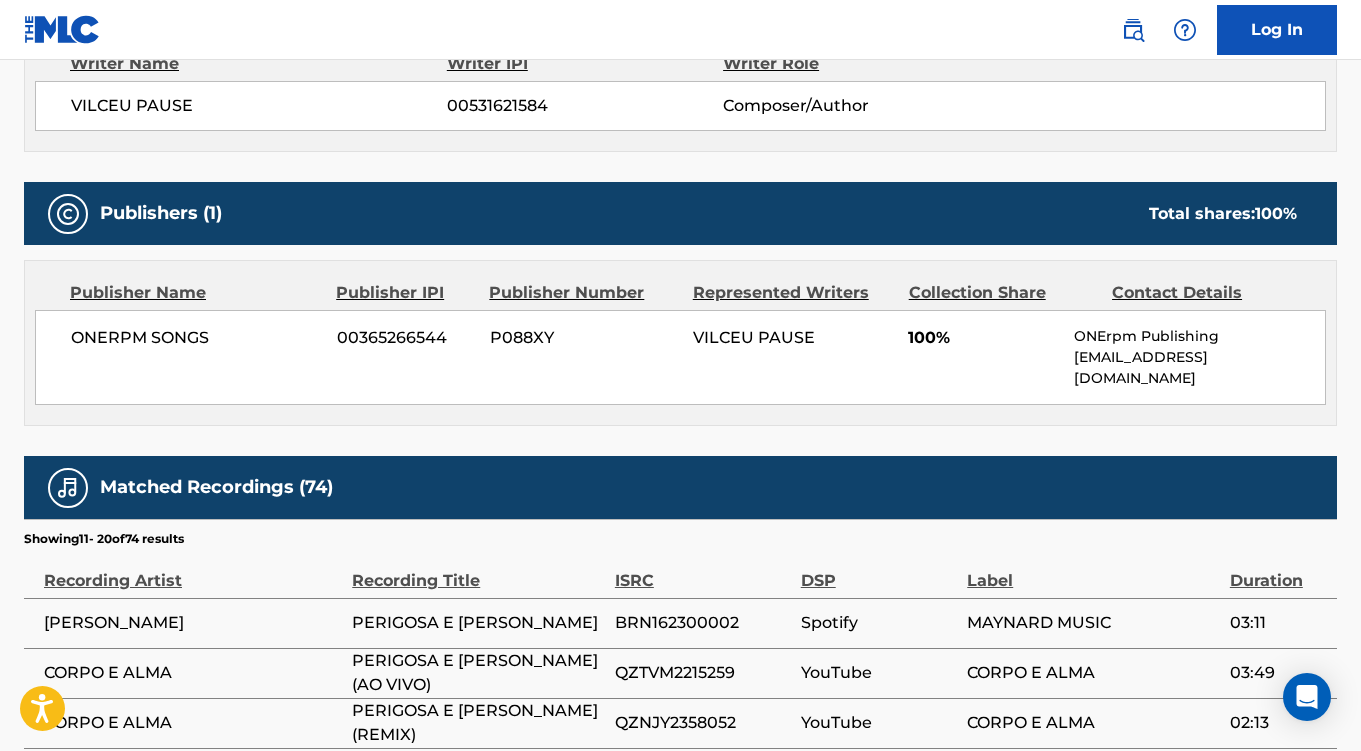 scroll, scrollTop: 1275, scrollLeft: 0, axis: vertical 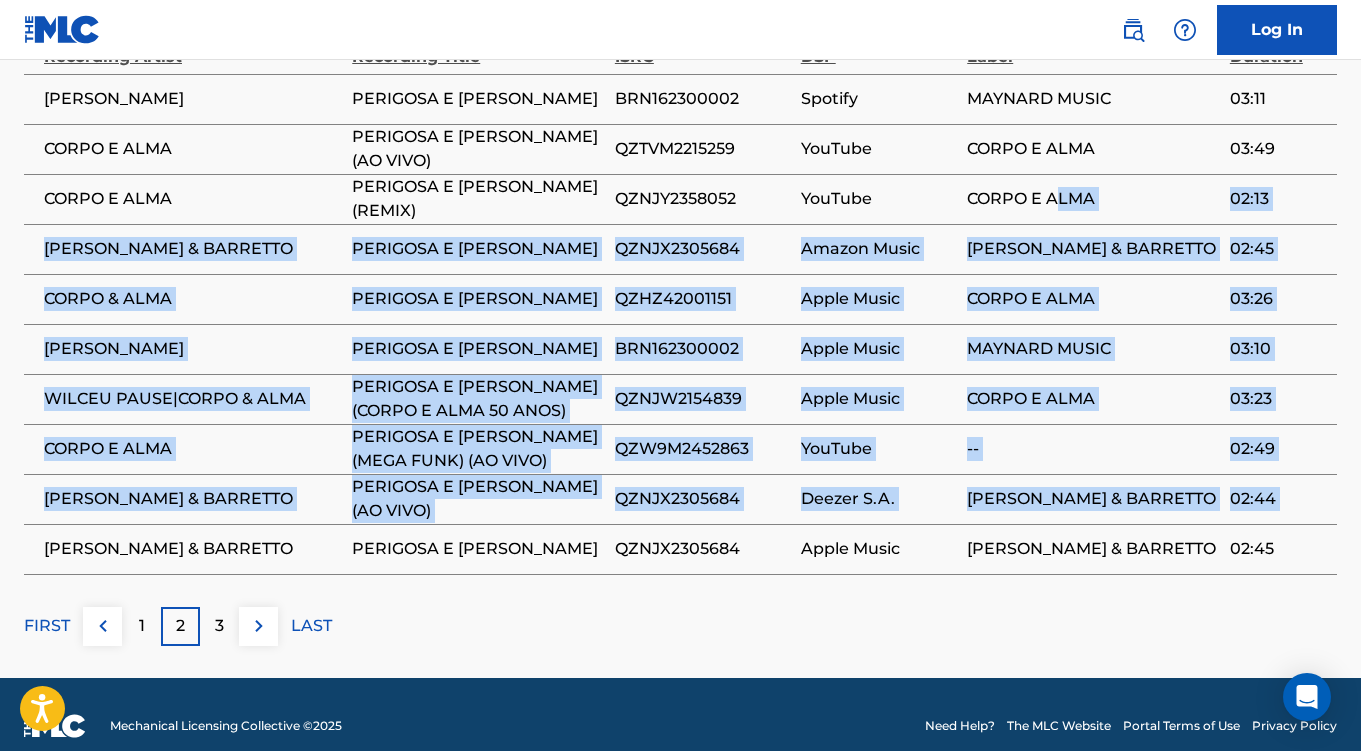 drag, startPoint x: 27, startPoint y: 548, endPoint x: 1055, endPoint y: 174, distance: 1093.9196 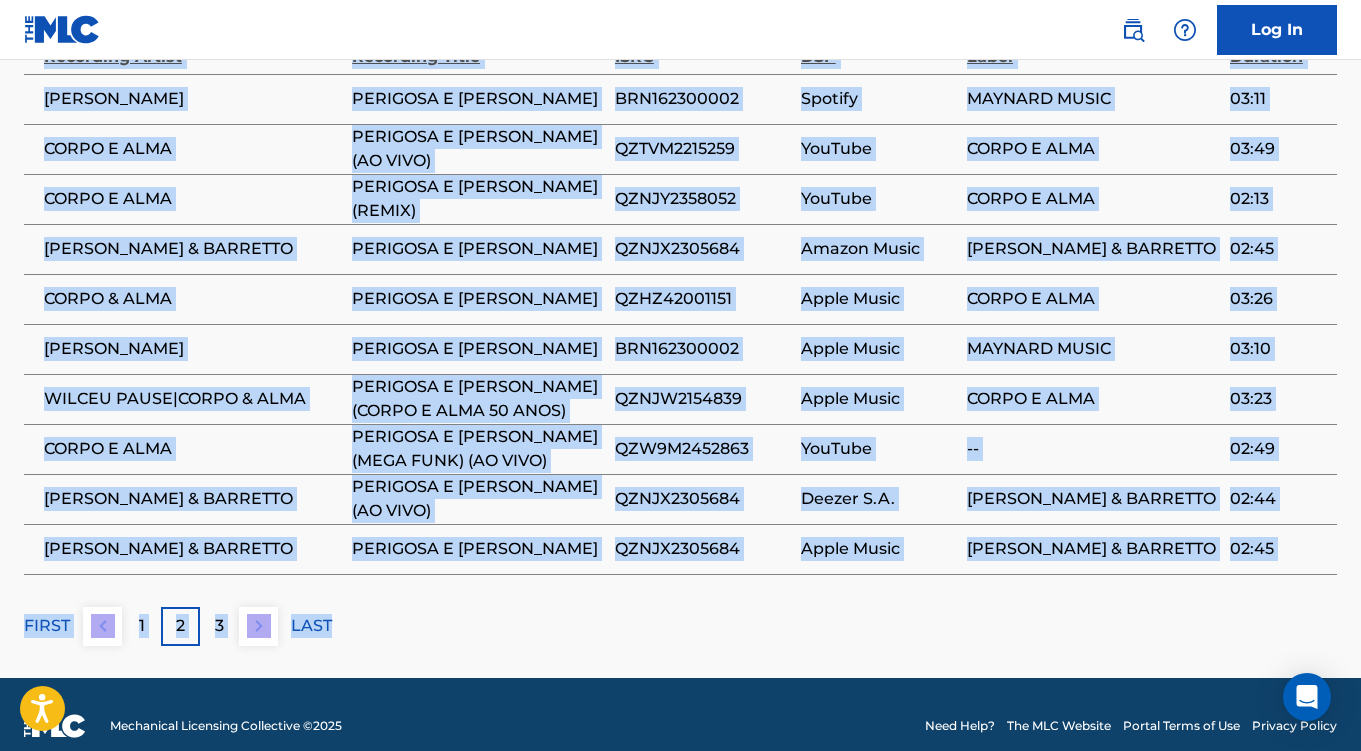 drag, startPoint x: 19, startPoint y: 80, endPoint x: 964, endPoint y: 619, distance: 1087.909 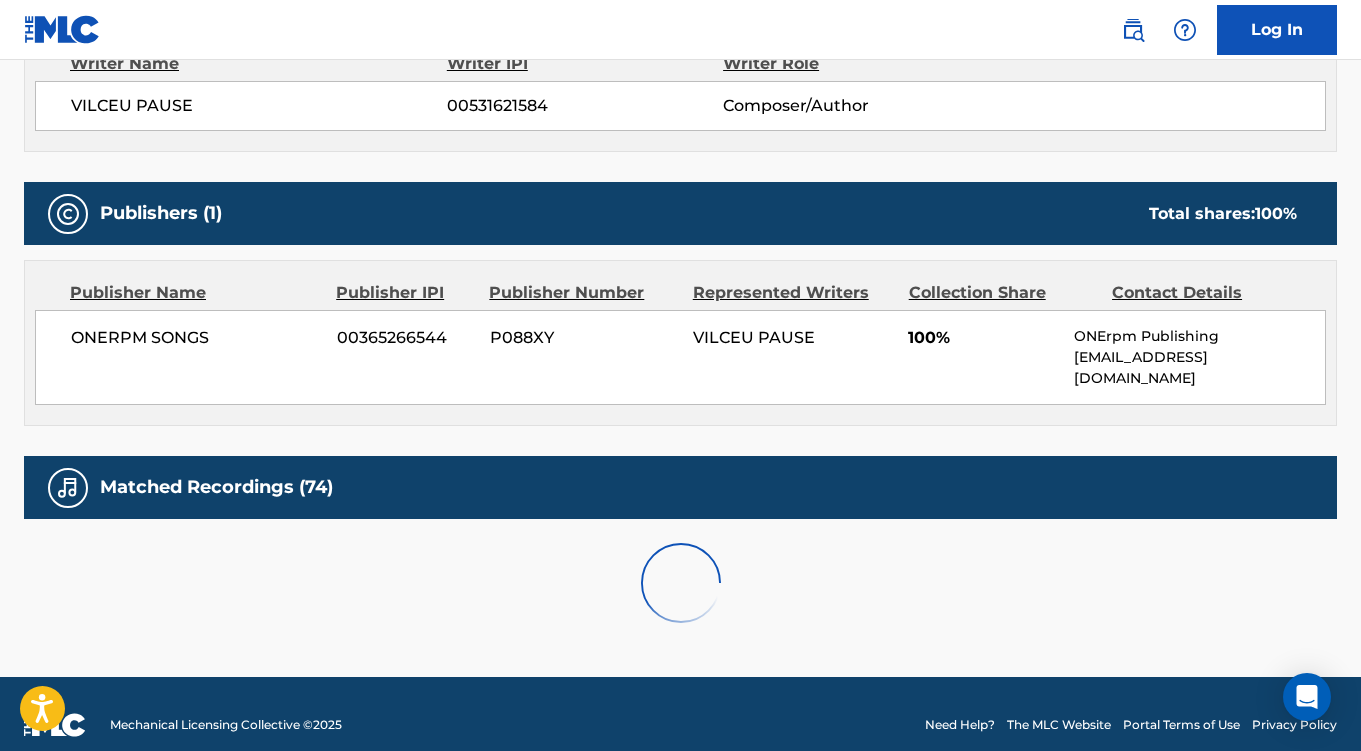 scroll, scrollTop: 1275, scrollLeft: 0, axis: vertical 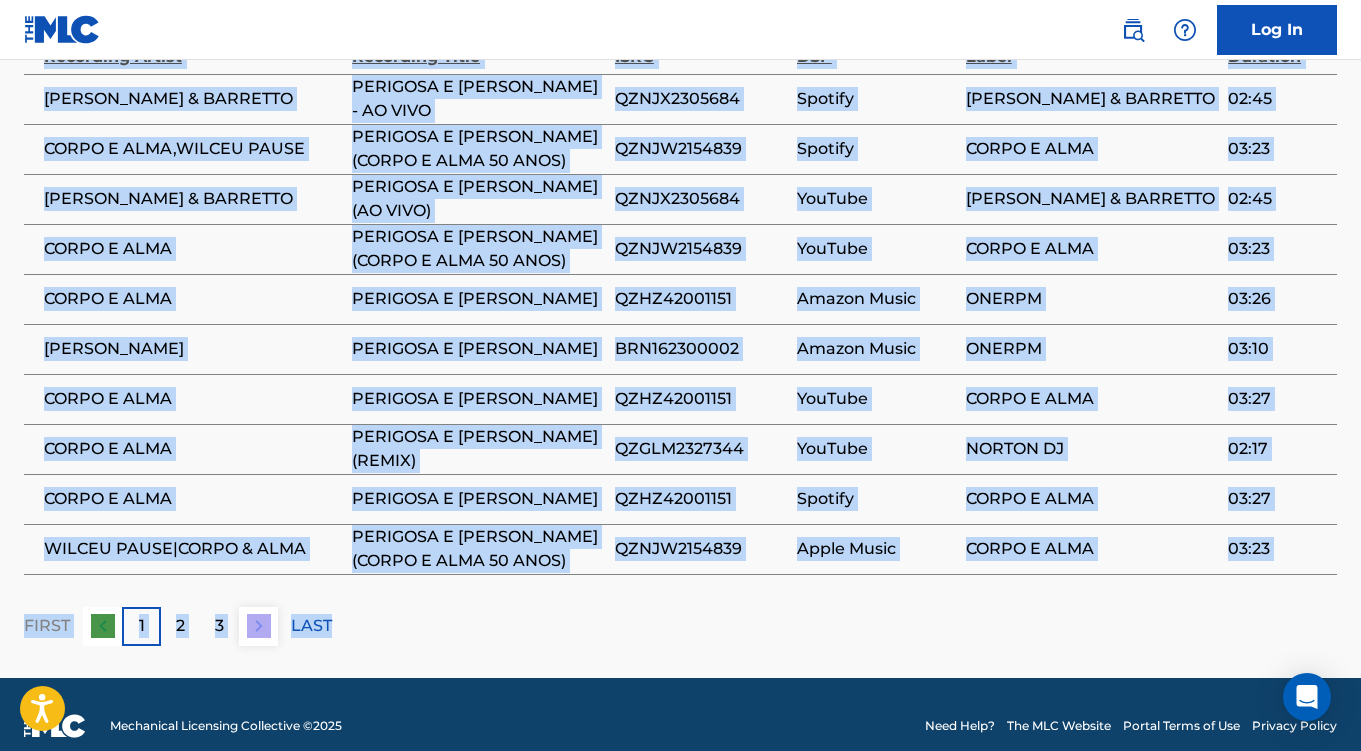 drag, startPoint x: 14, startPoint y: 523, endPoint x: 883, endPoint y: 558, distance: 869.7045 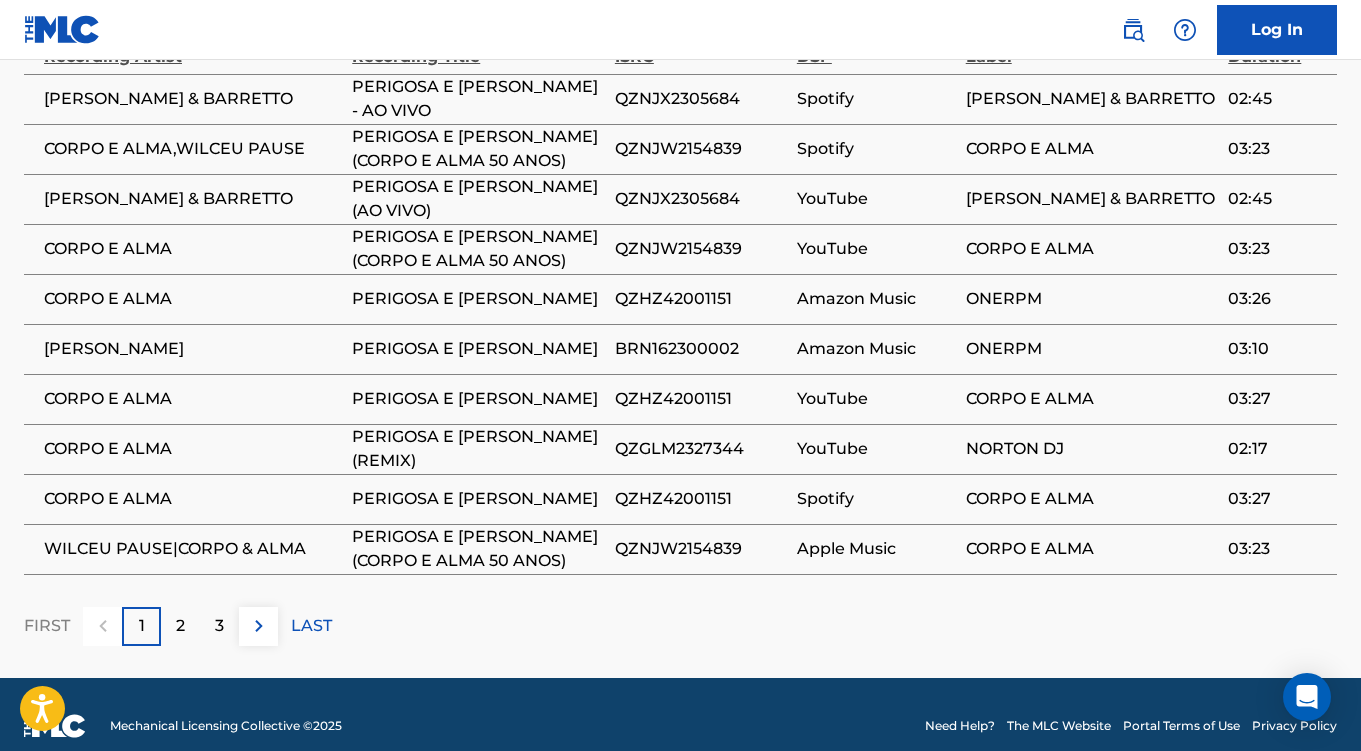 drag, startPoint x: 1338, startPoint y: 535, endPoint x: 357, endPoint y: 493, distance: 981.8987 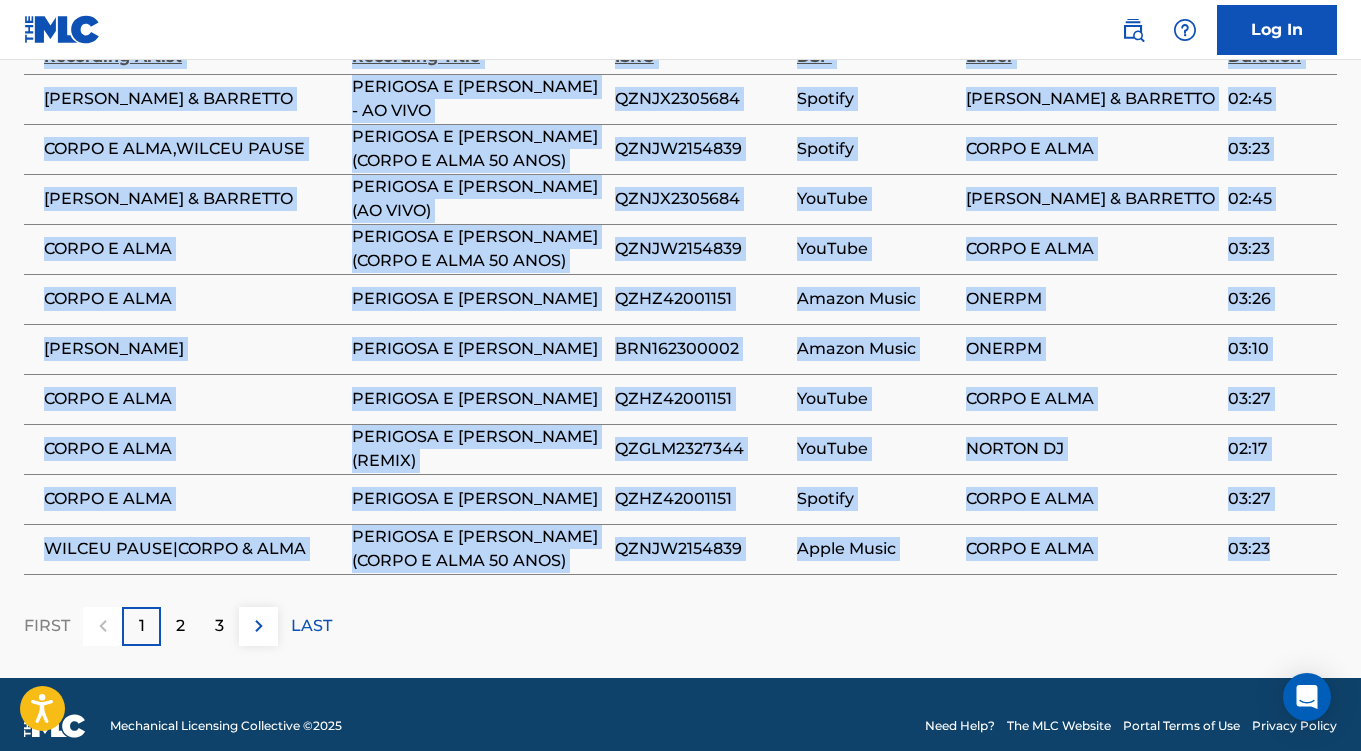 drag, startPoint x: 357, startPoint y: 493, endPoint x: 0, endPoint y: 355, distance: 382.74405 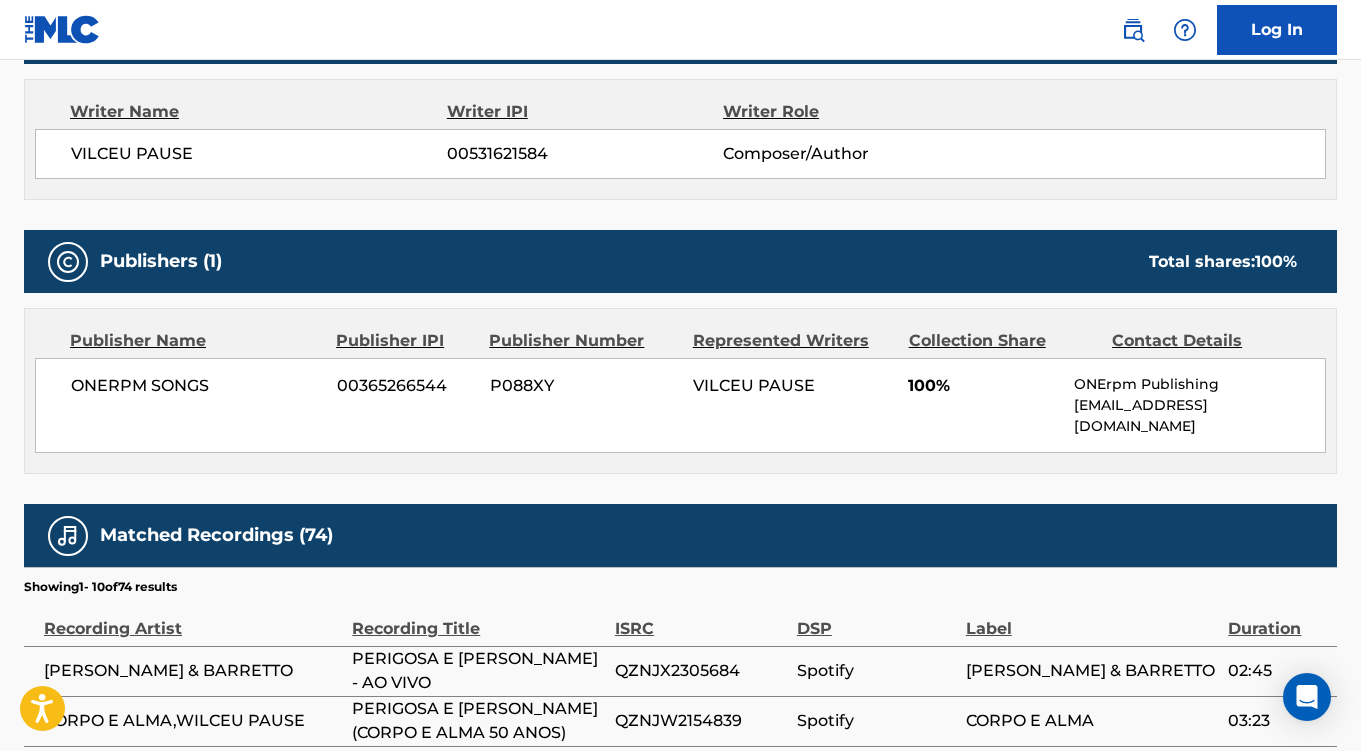 scroll, scrollTop: 702, scrollLeft: 0, axis: vertical 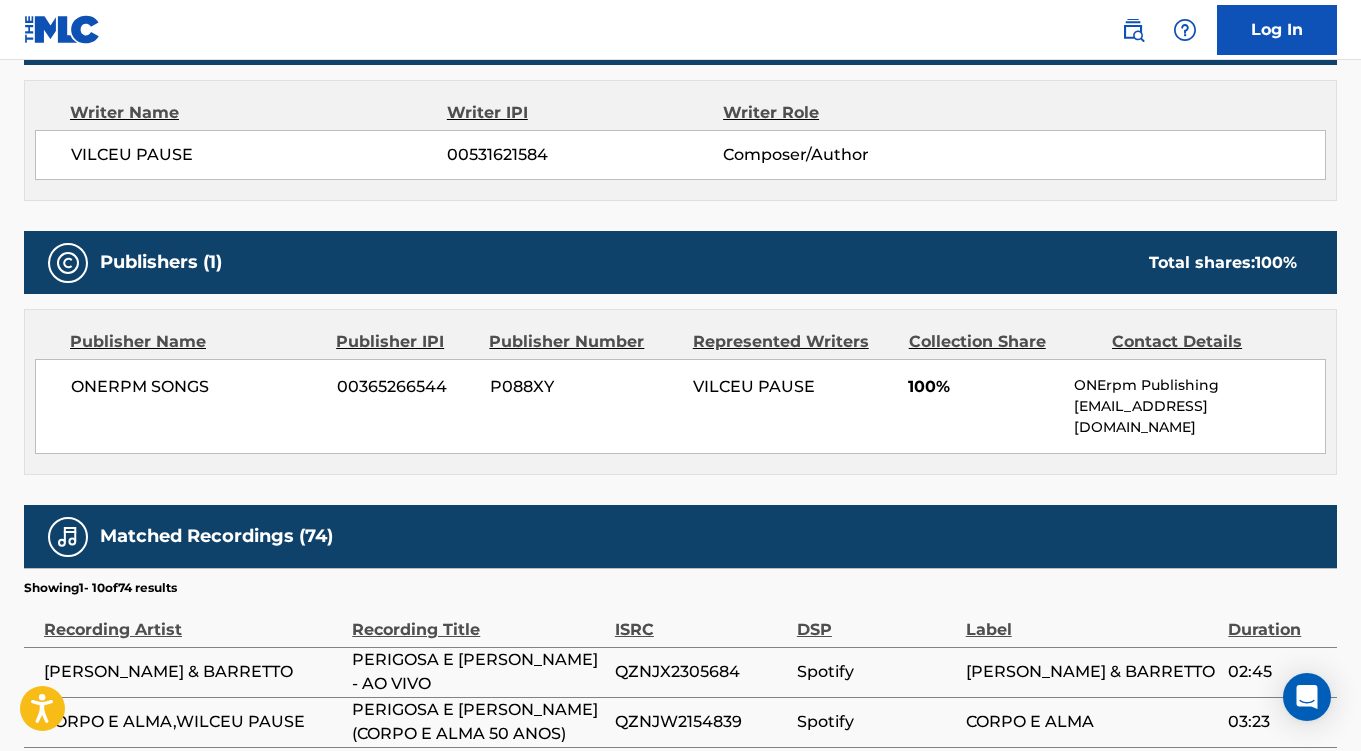 drag, startPoint x: 0, startPoint y: 409, endPoint x: 1314, endPoint y: 434, distance: 1314.2378 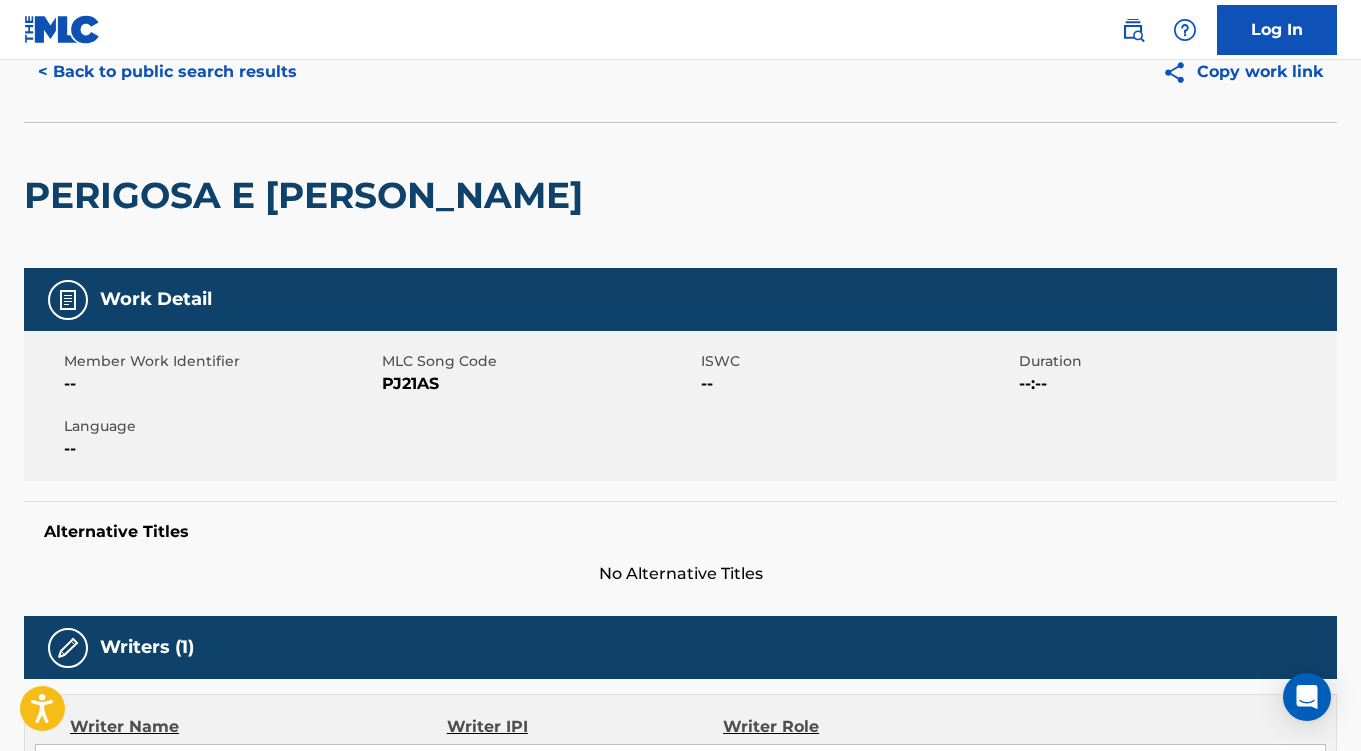 scroll, scrollTop: 0, scrollLeft: 0, axis: both 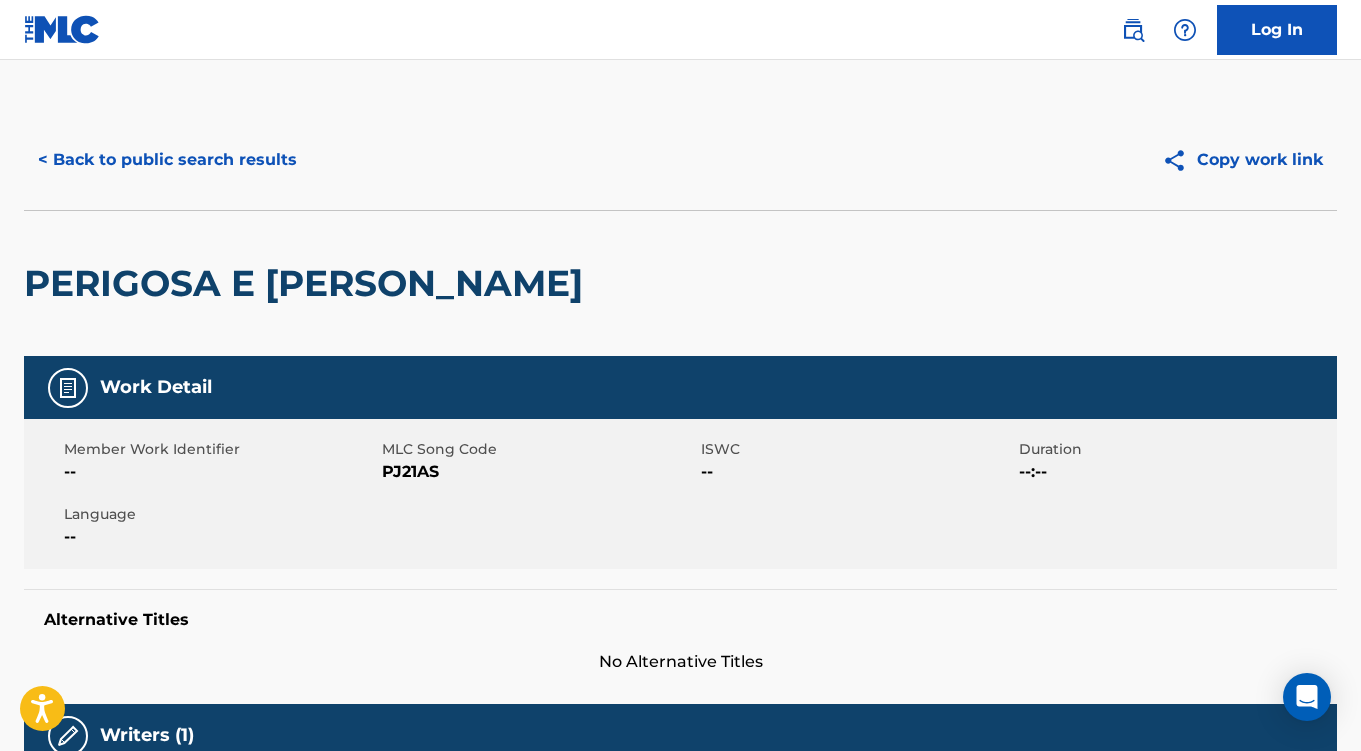 drag, startPoint x: 1331, startPoint y: 448, endPoint x: 14, endPoint y: -121, distance: 1434.6603 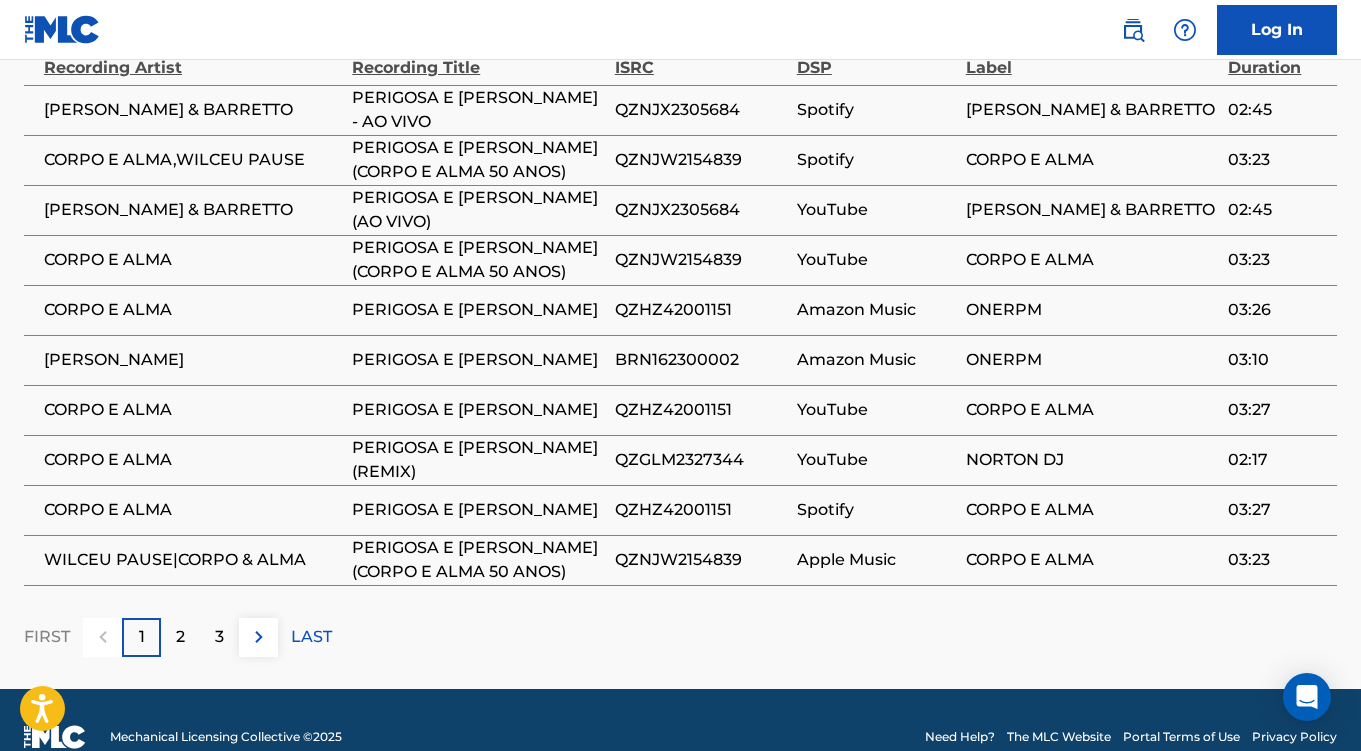 scroll, scrollTop: 1275, scrollLeft: 0, axis: vertical 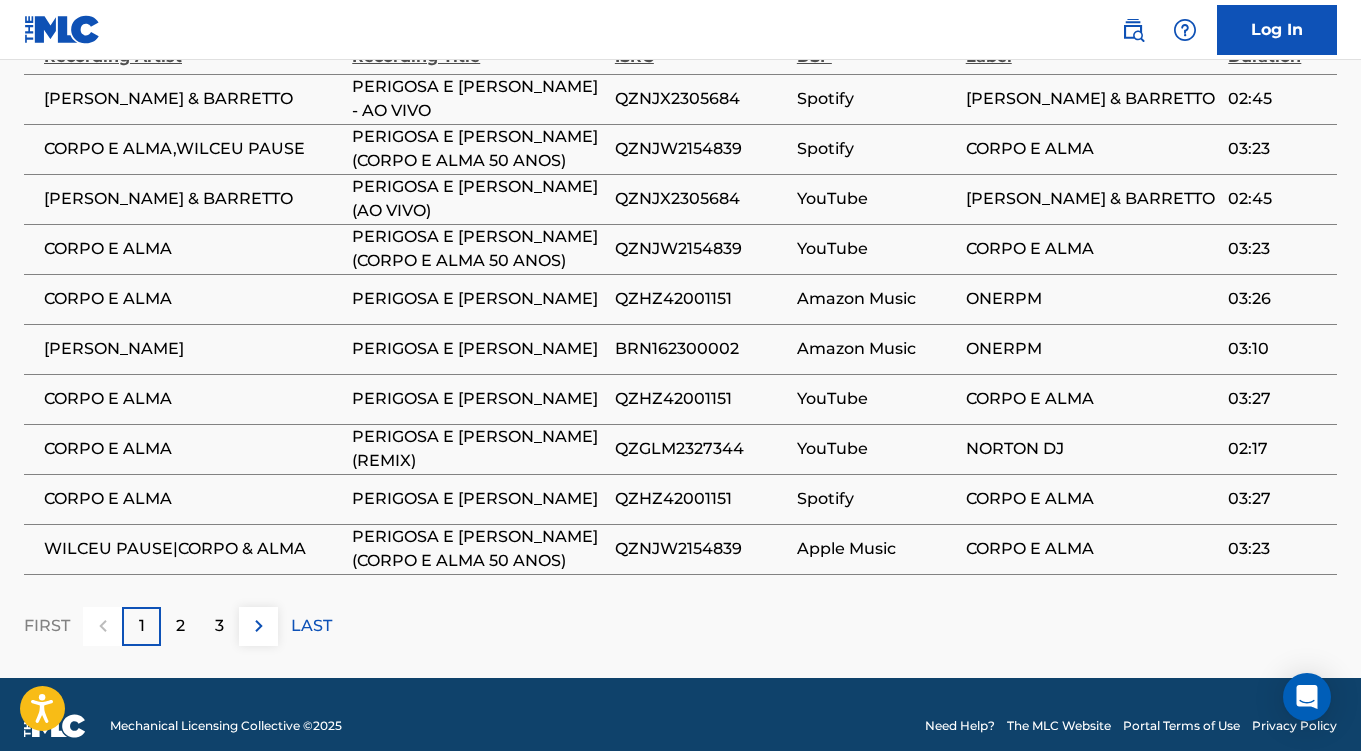 click at bounding box center [259, 626] 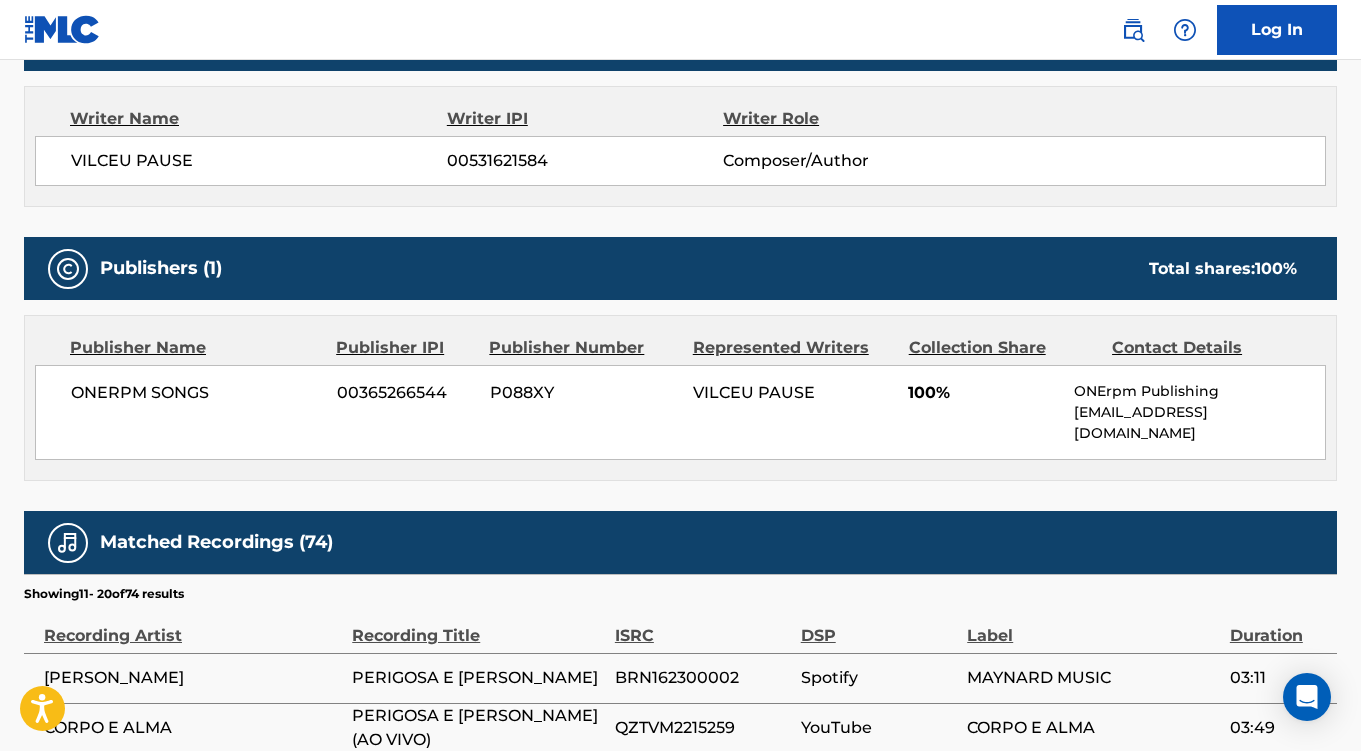 scroll, scrollTop: 1197, scrollLeft: 0, axis: vertical 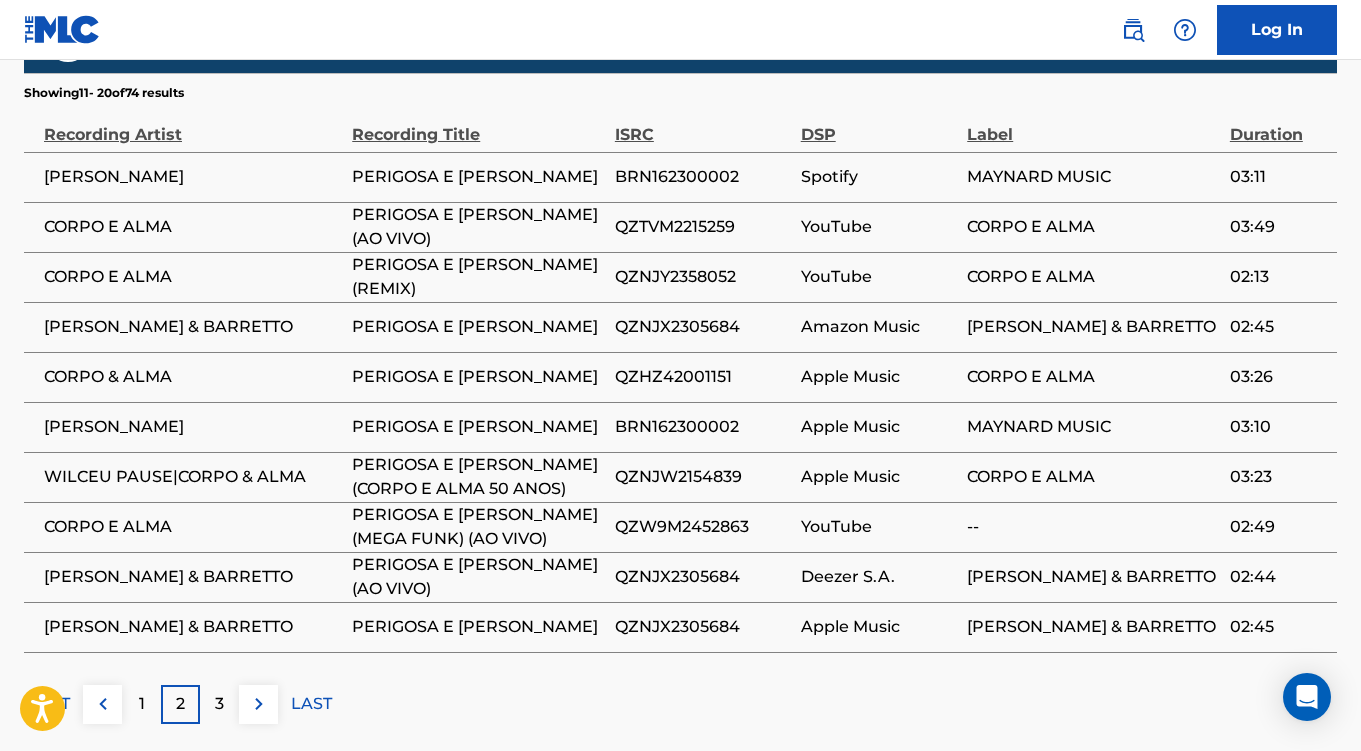 click on "3" at bounding box center (219, 704) 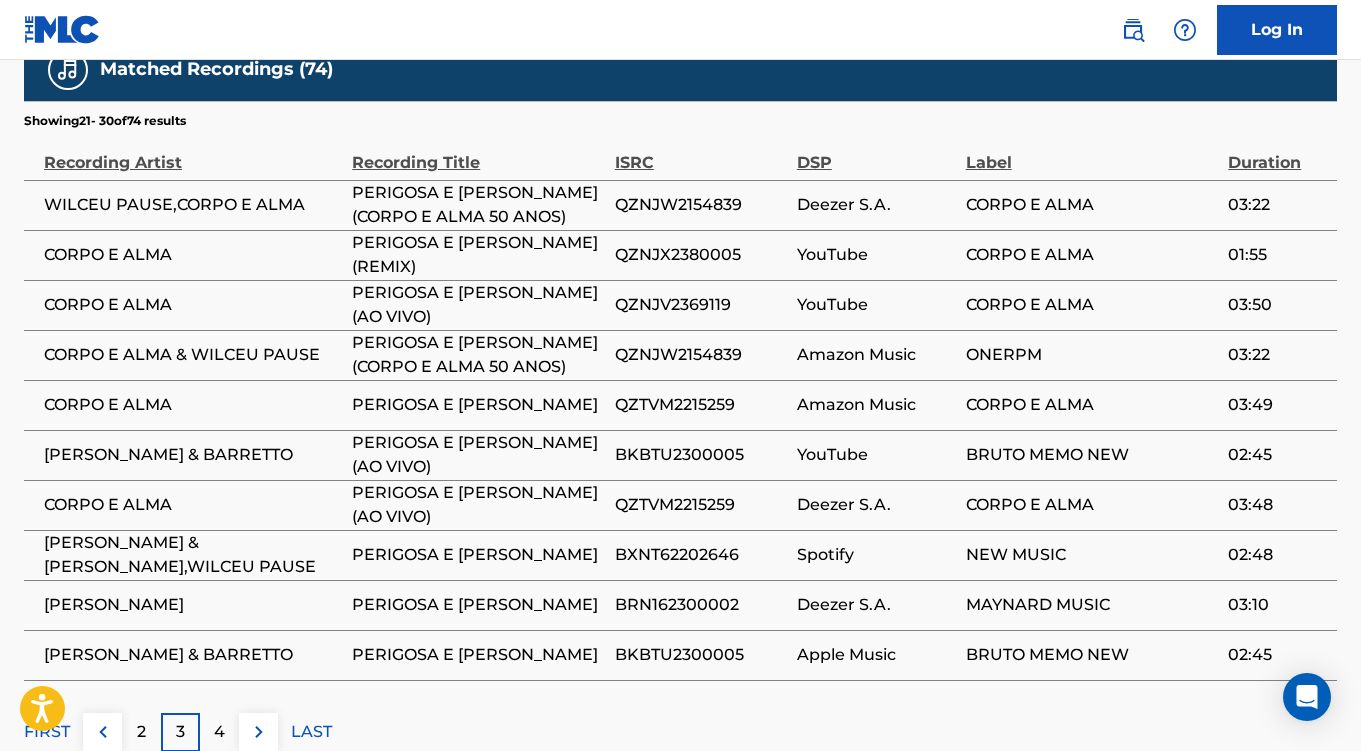scroll, scrollTop: 1275, scrollLeft: 0, axis: vertical 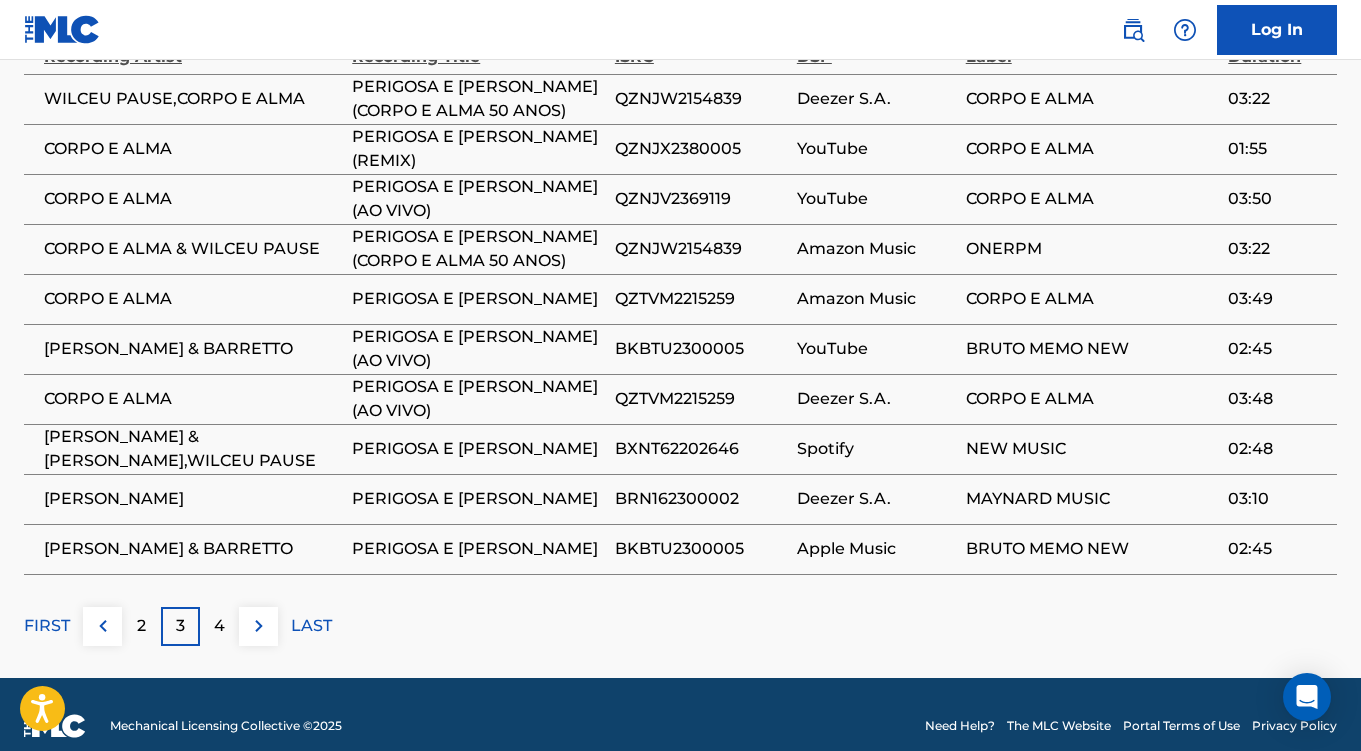 click on "4" at bounding box center [219, 626] 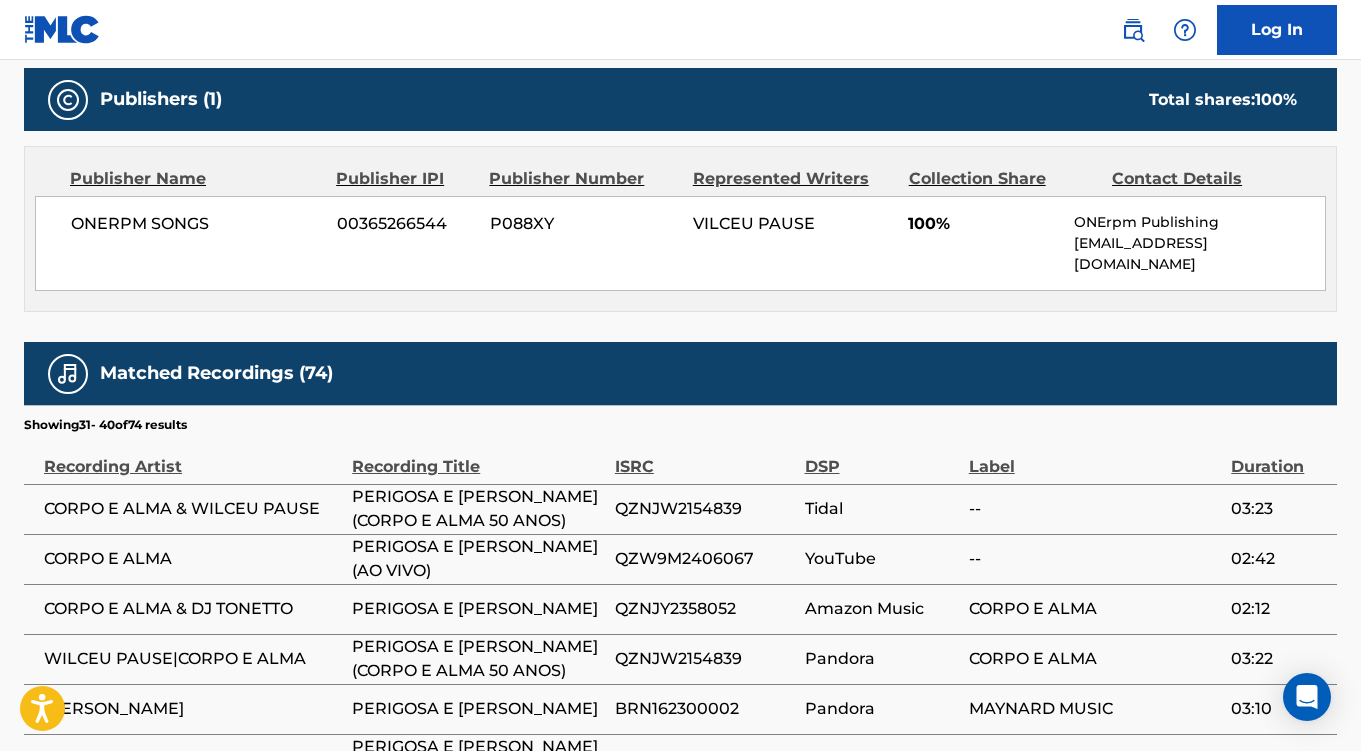 scroll, scrollTop: 864, scrollLeft: 0, axis: vertical 